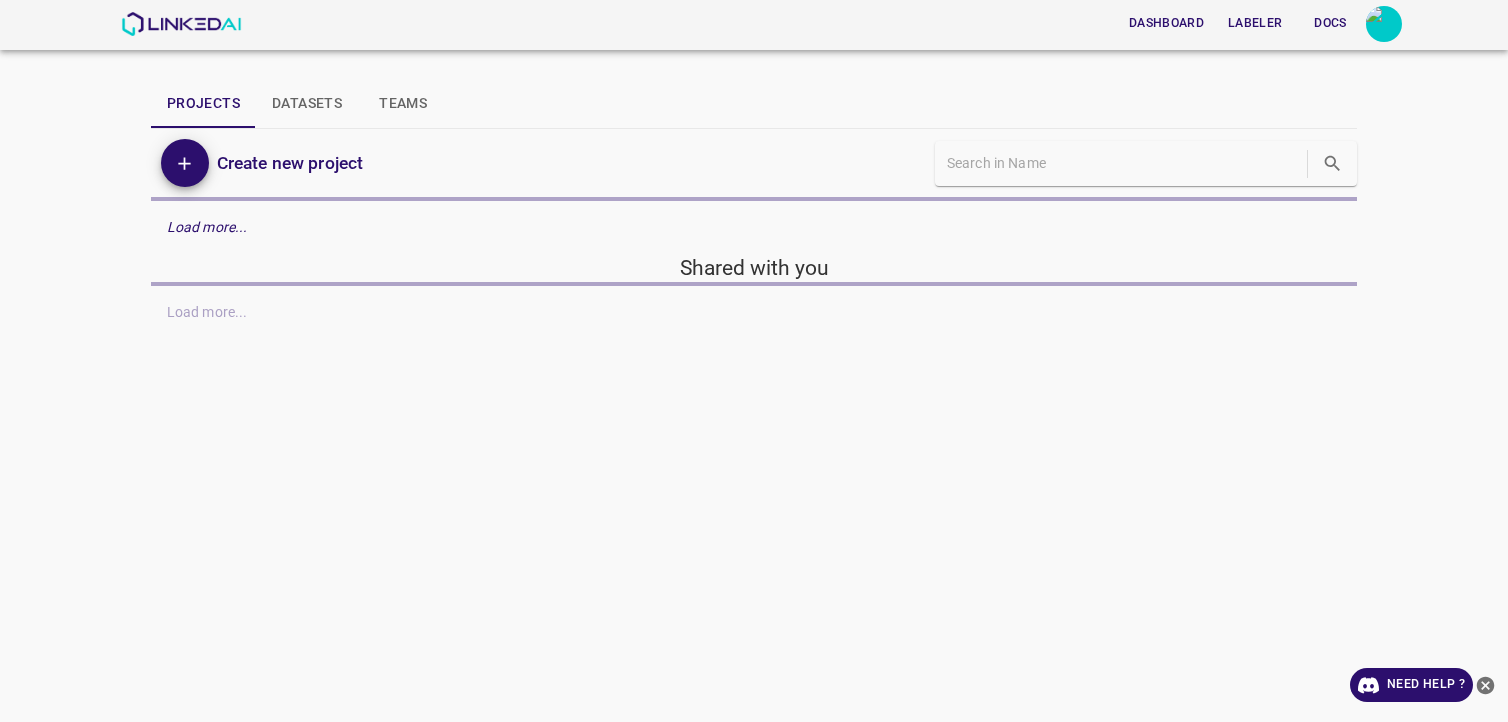 scroll, scrollTop: 0, scrollLeft: 0, axis: both 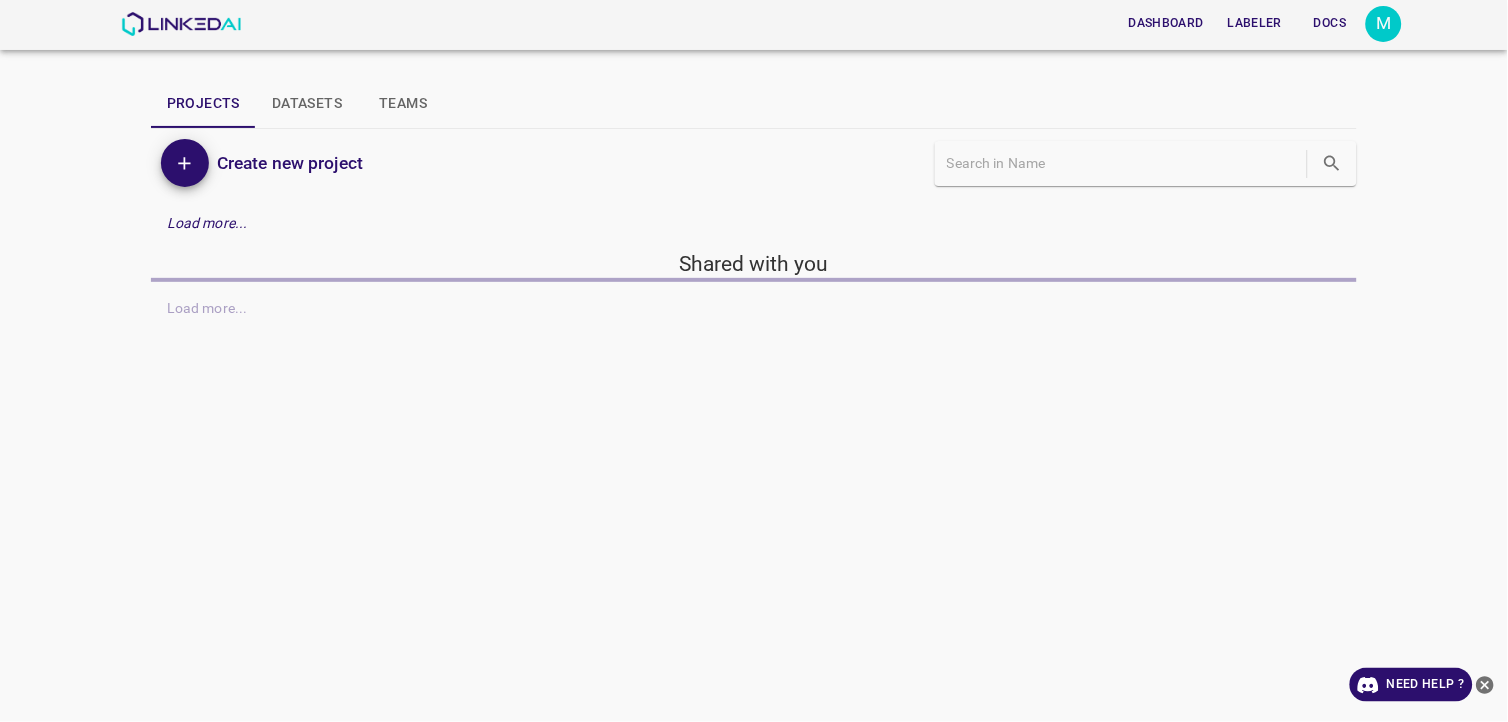 click on "[DASHBOARD] [LABELER] [DOCS] [BATCH]" at bounding box center (762, 24) 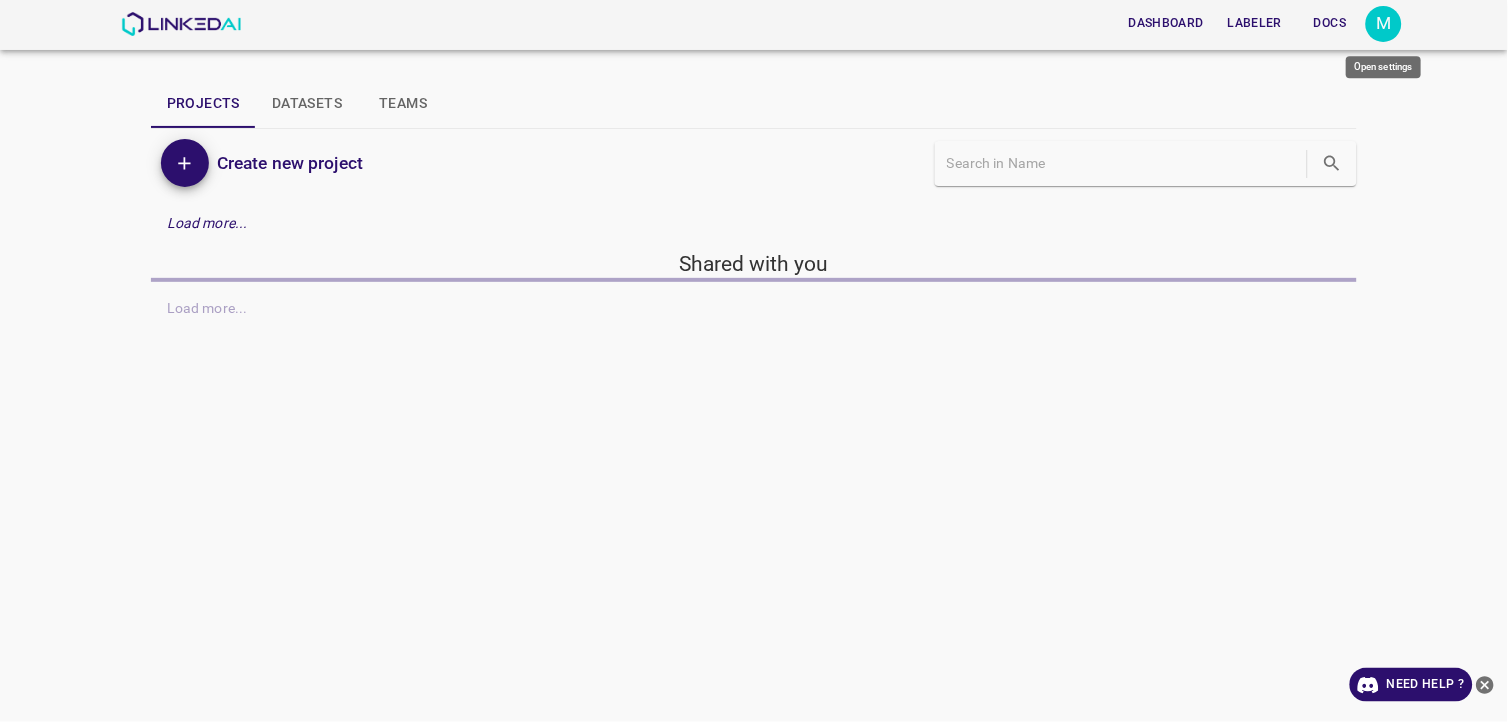 click on "M" at bounding box center (1384, 24) 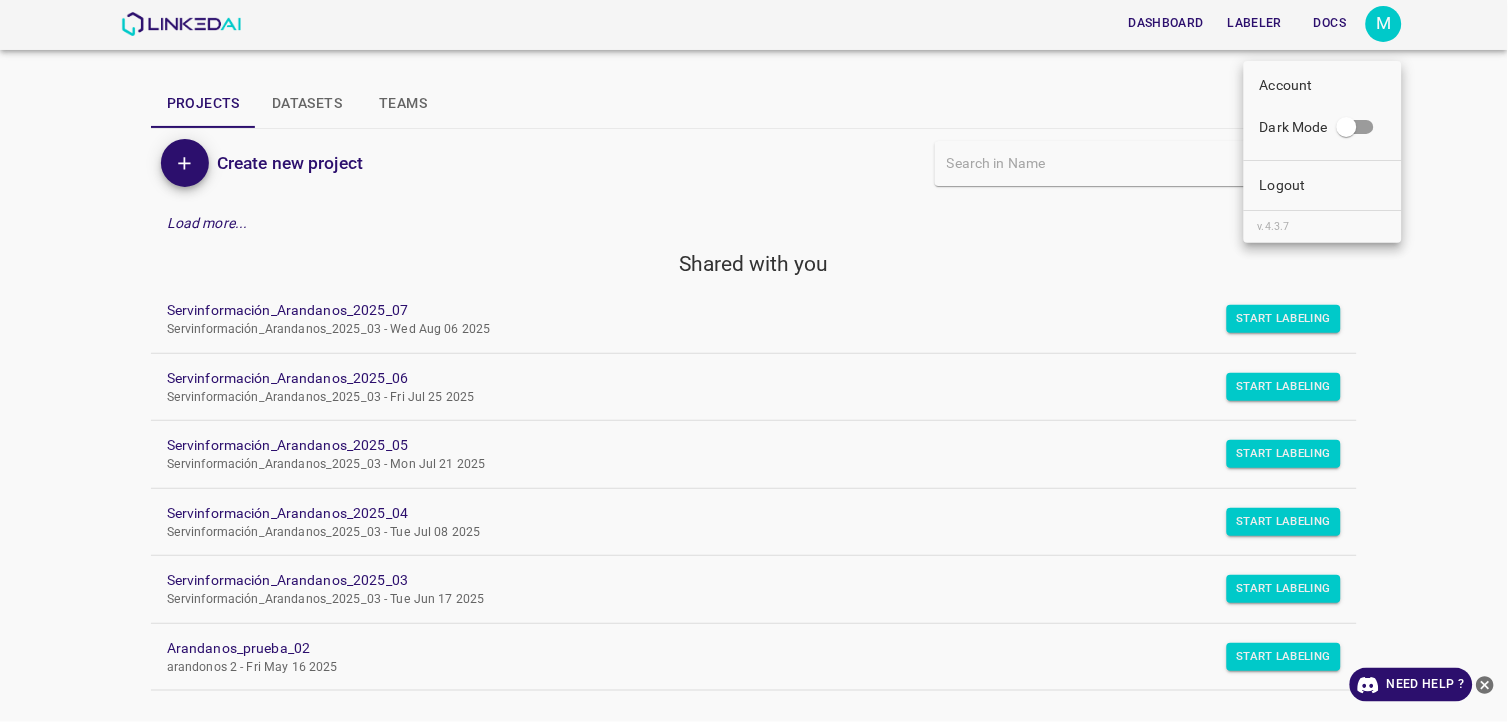 click on "Logout" at bounding box center [1323, 185] 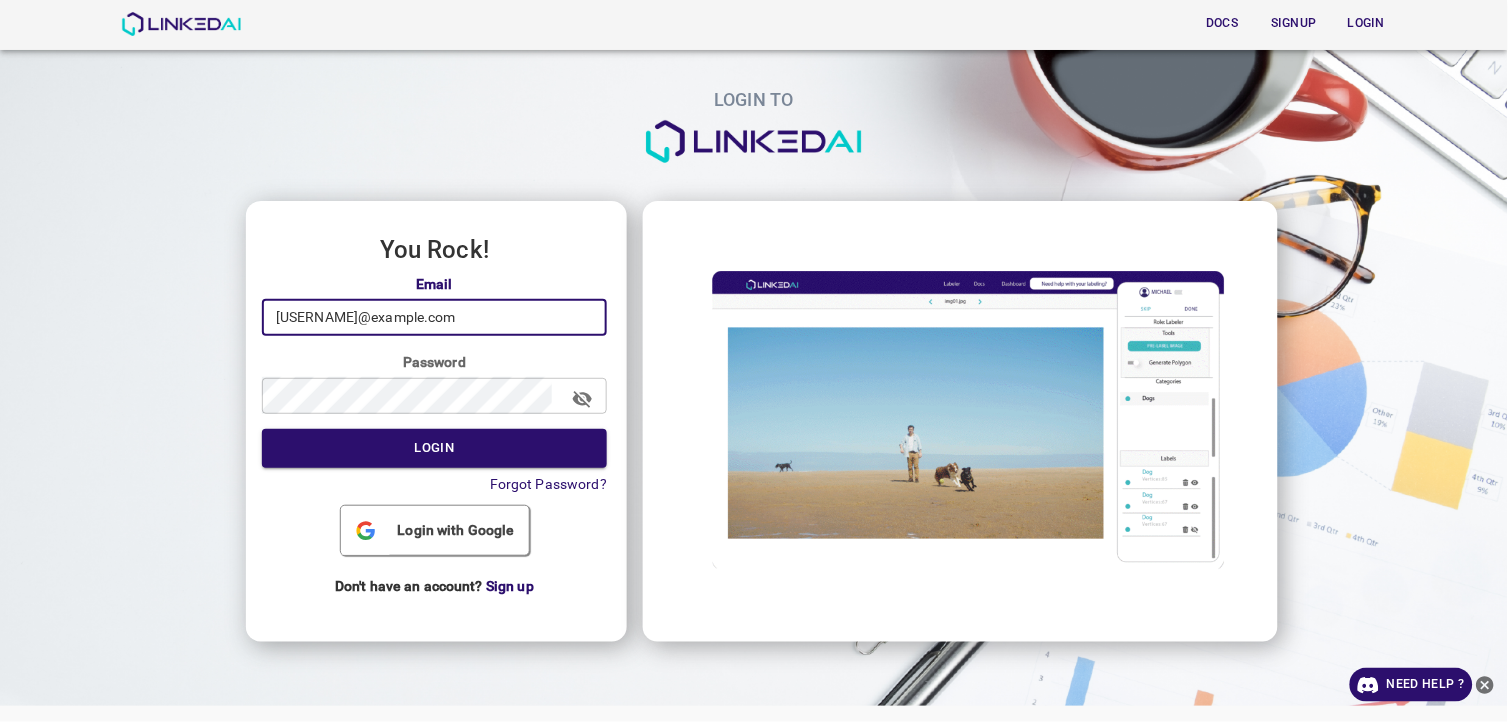 drag, startPoint x: 468, startPoint y: 318, endPoint x: -5, endPoint y: 372, distance: 476.07248 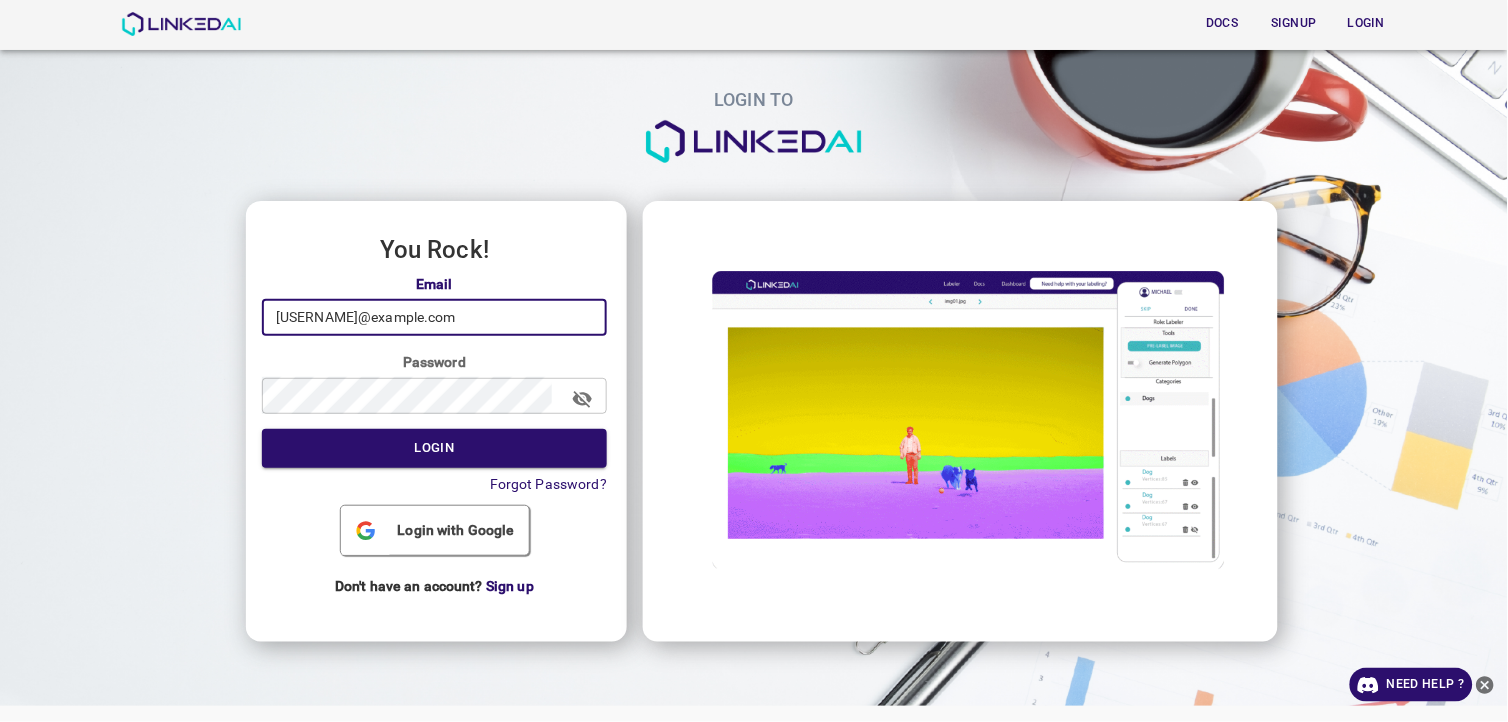click on "[DOCS] [SIGNUP] [LOGIN] [LOGIN] [TO] [YOU] [ROCK]! [EMAIL] [EMAIL] ​ [PASSWORD] ​ [LOGIN] [FORGOT] [PASSWORD]? [LOGIN] [WITH] [GOOGLE] [DON'T] [HAVE] [AN] [ACCOUNT]?   [SIGN] [UP] [NEED] [HELP] ? [DOCS] [SIGNUP] [LOGIN]" at bounding box center [754, 361] 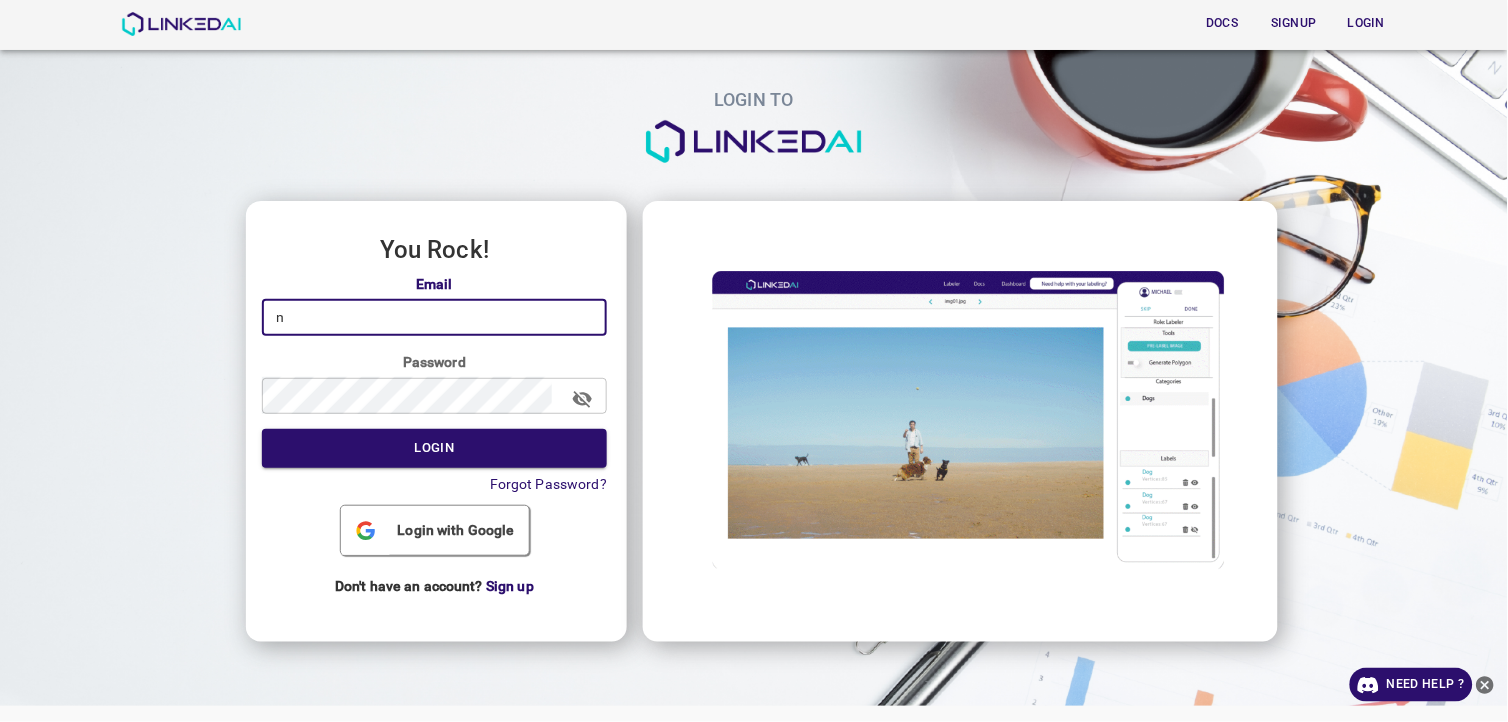 type on "nanisp37@[EMAIL]" 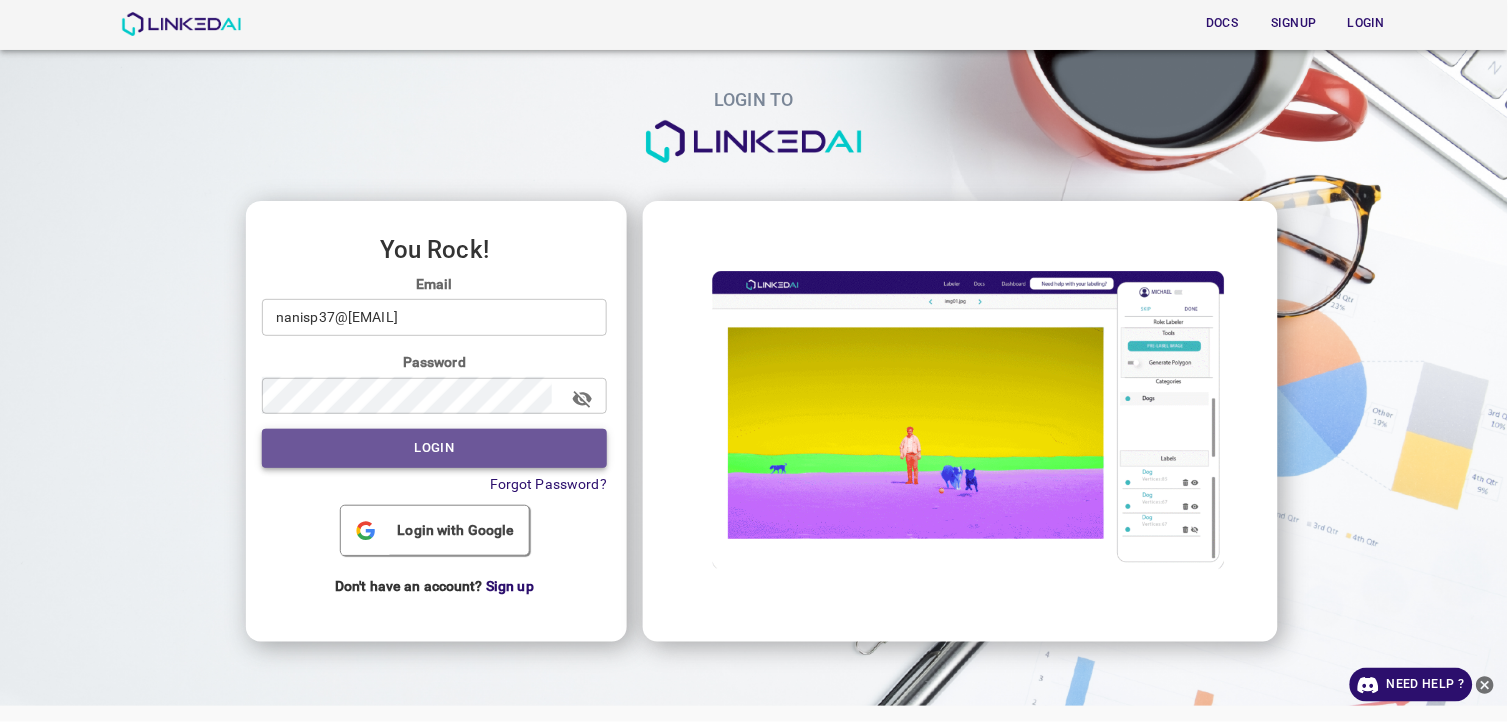 click on "Login" at bounding box center [434, 448] 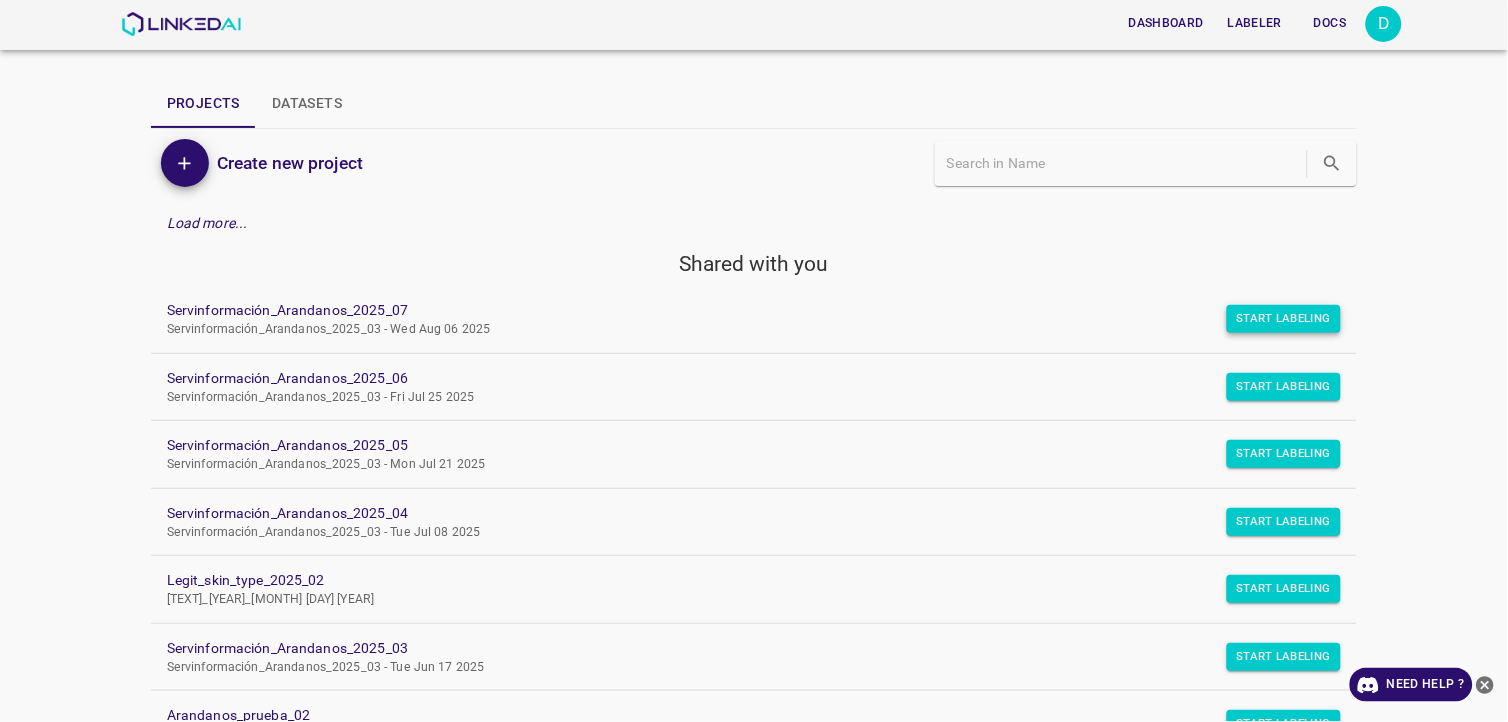 click on "Start Labeling" at bounding box center (1284, 319) 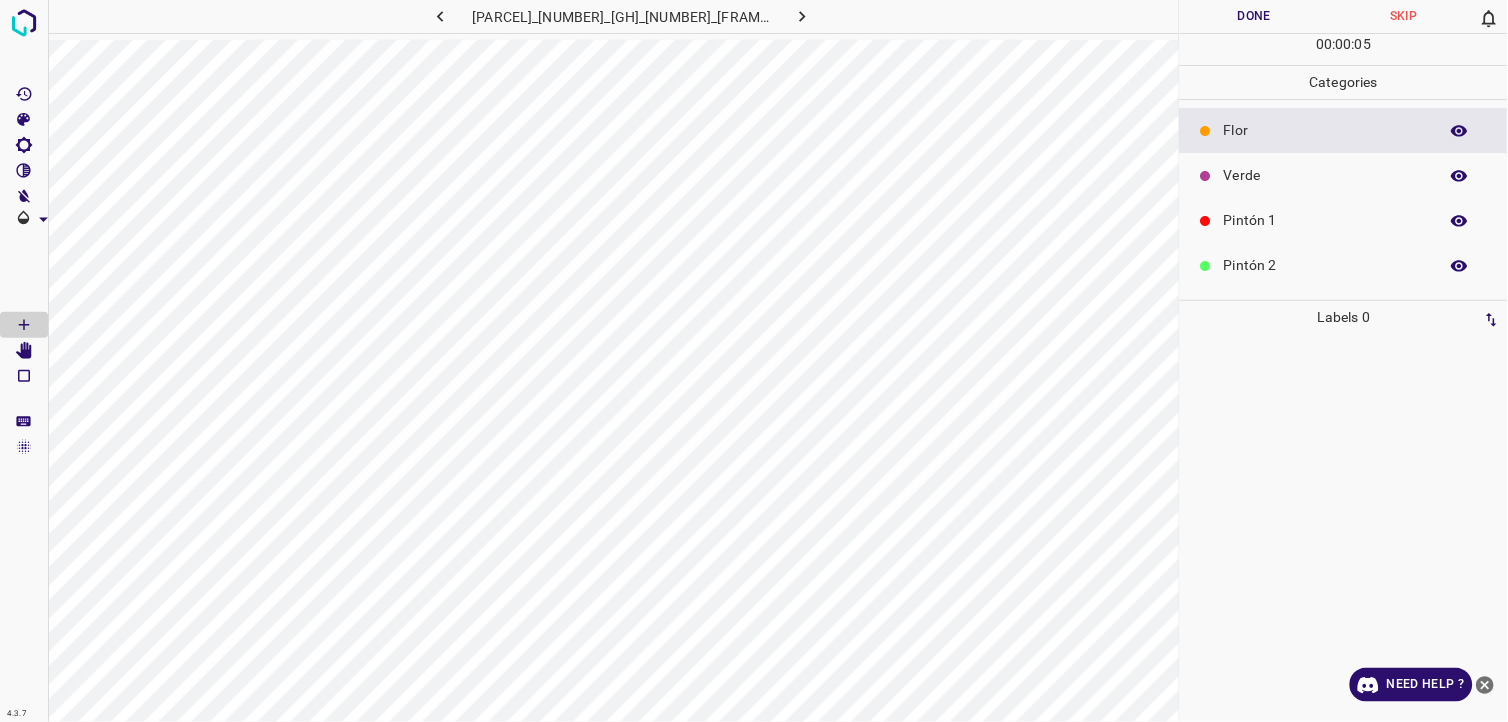 click on "Pintón 1" at bounding box center [1326, 220] 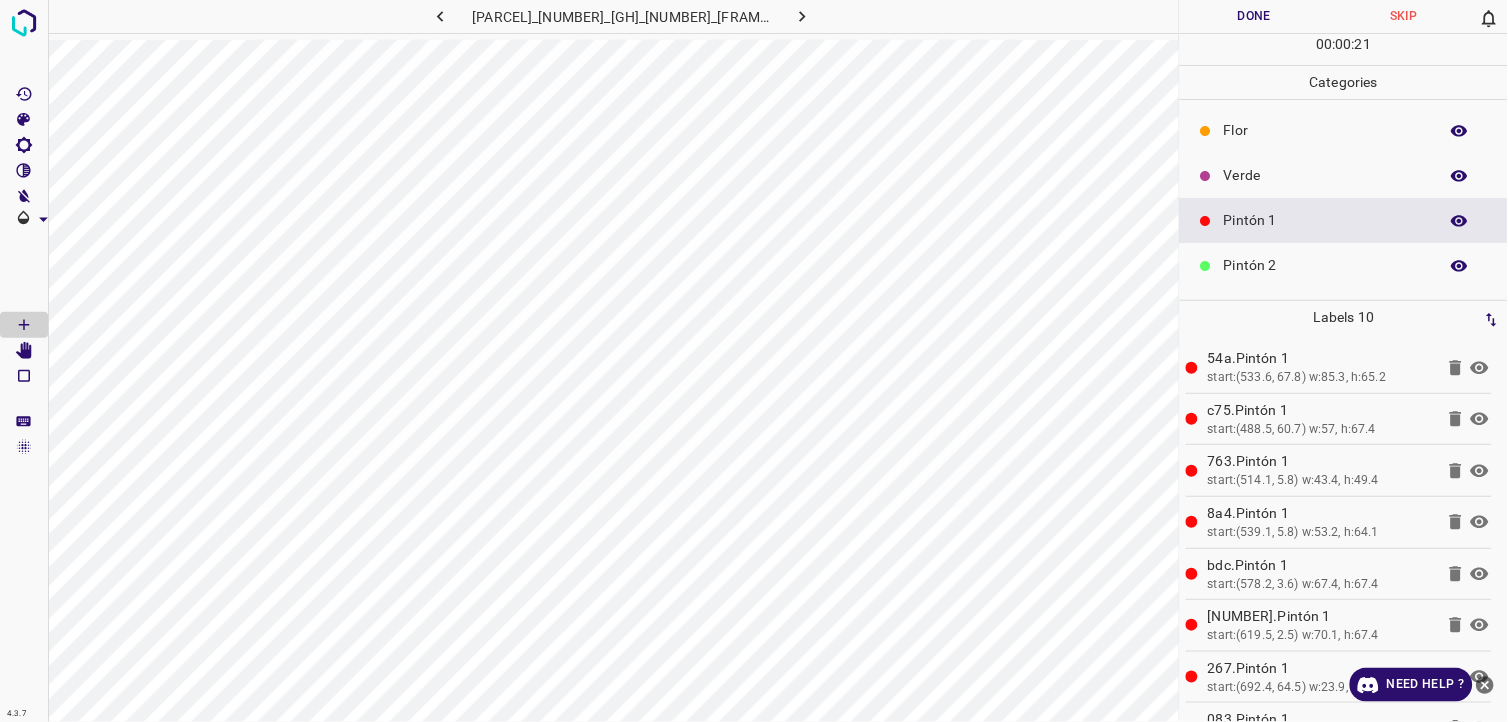 click on "Flor" at bounding box center [1344, 130] 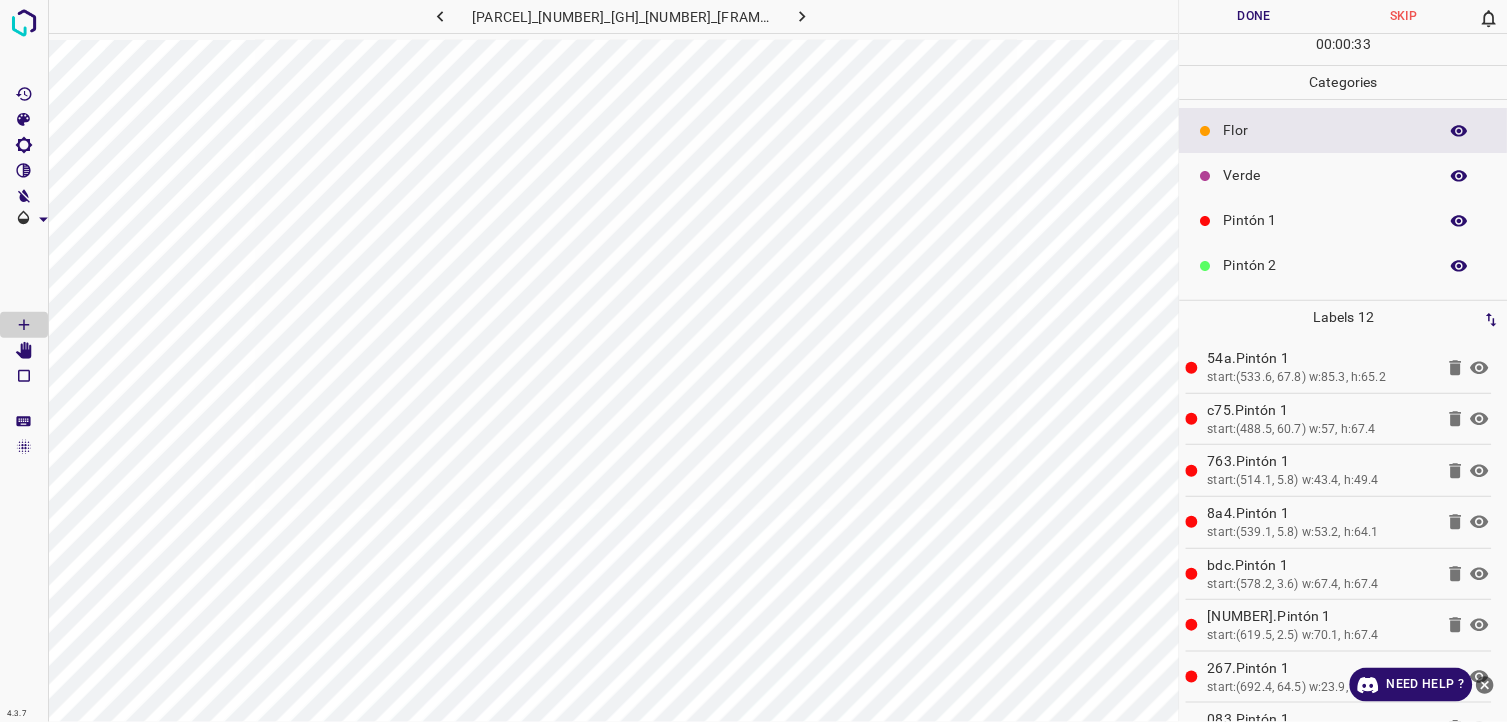 click on "Pintón 2" at bounding box center (1326, 265) 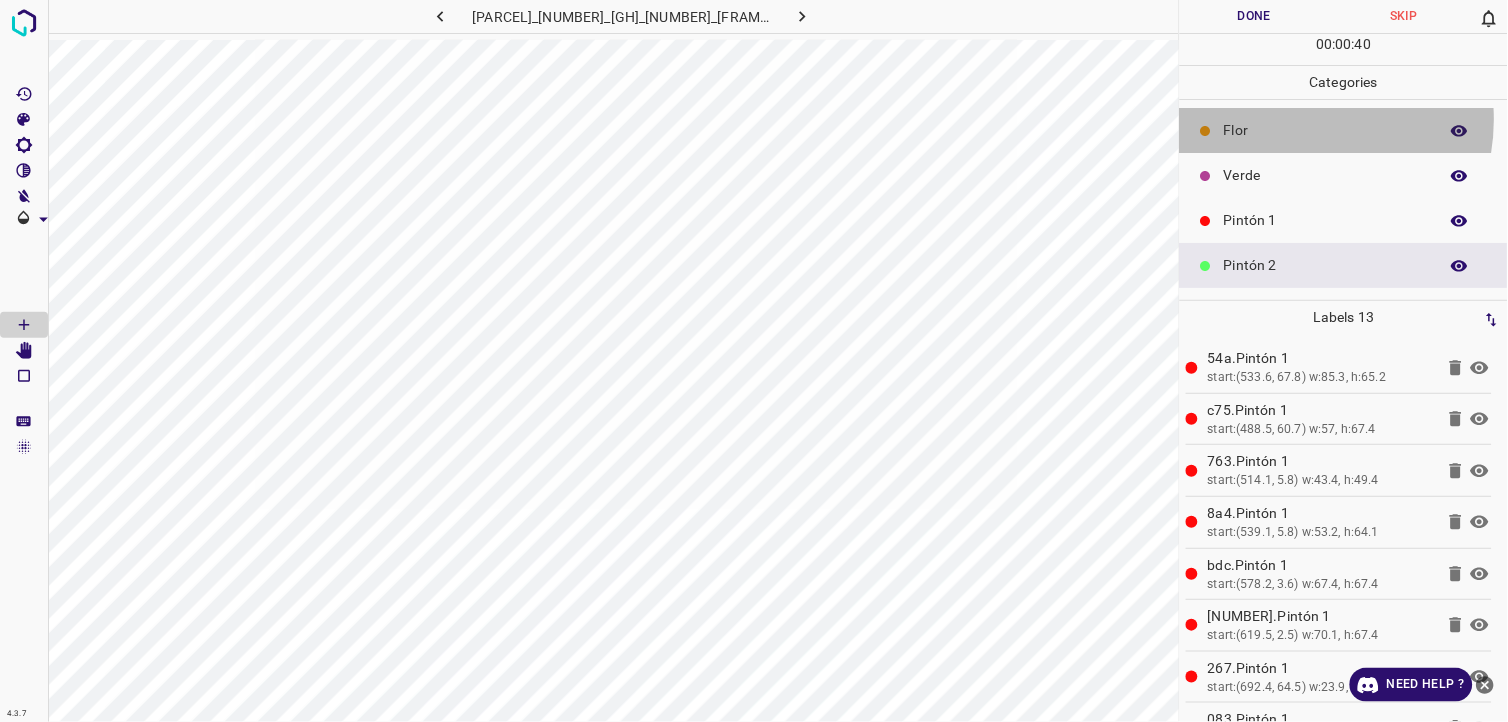 click on "Flor" at bounding box center [1326, 130] 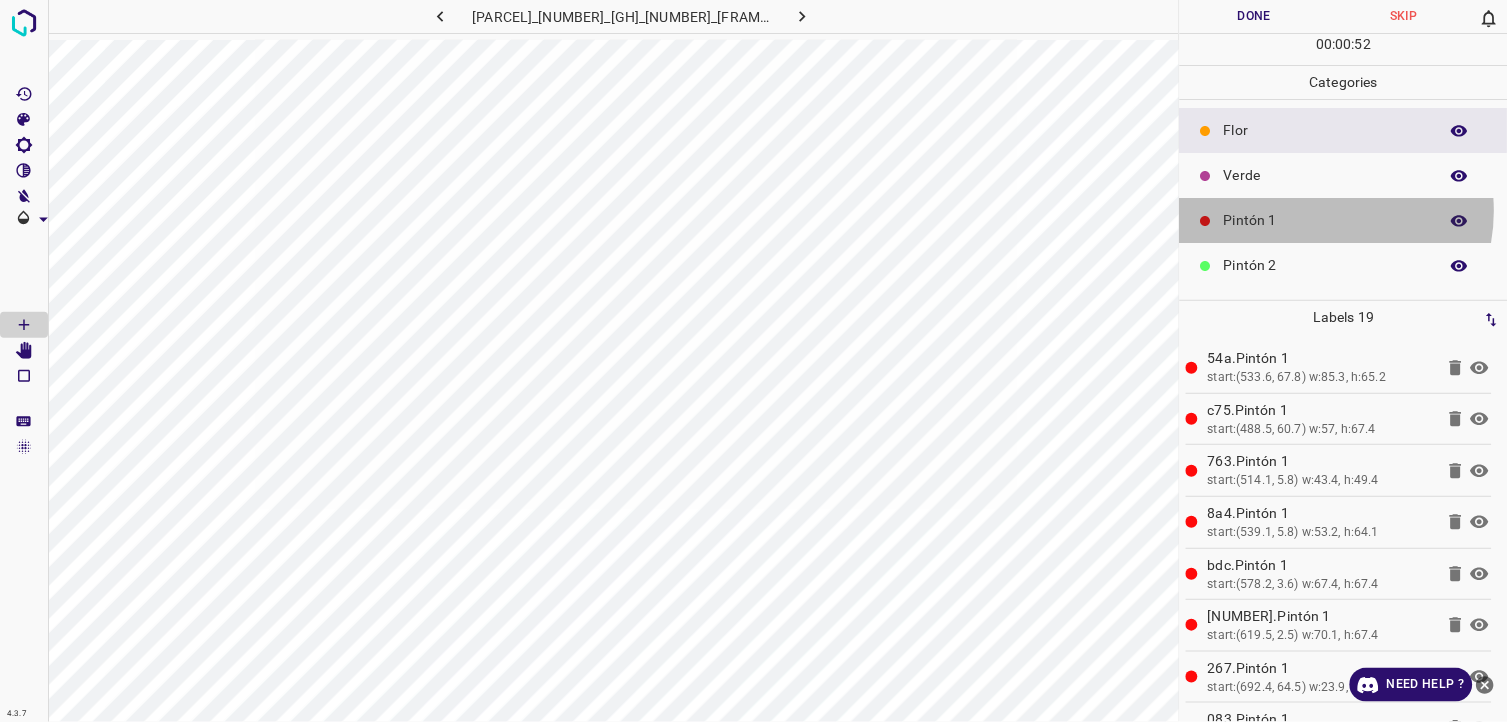 click on "Pintón 1" at bounding box center [1326, 220] 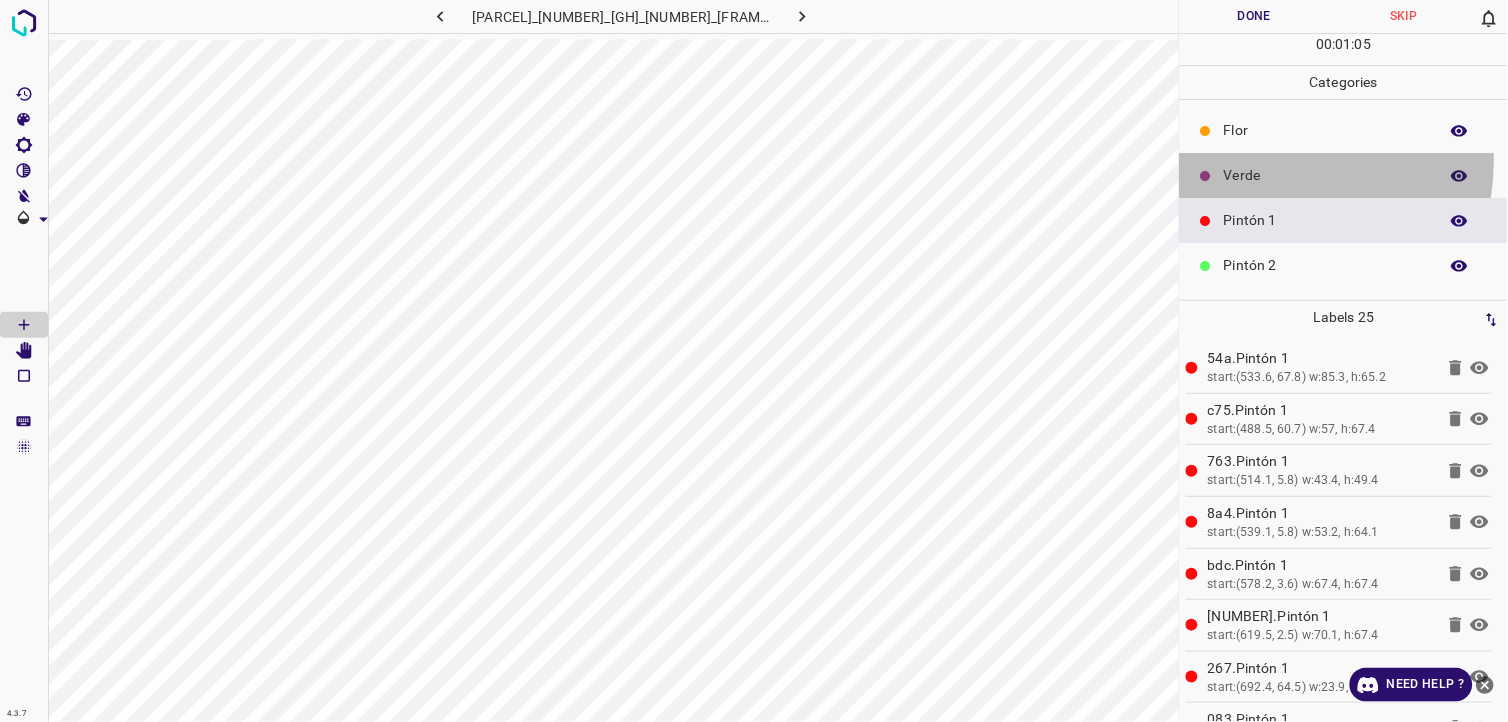 click on "Verde" at bounding box center (1344, 175) 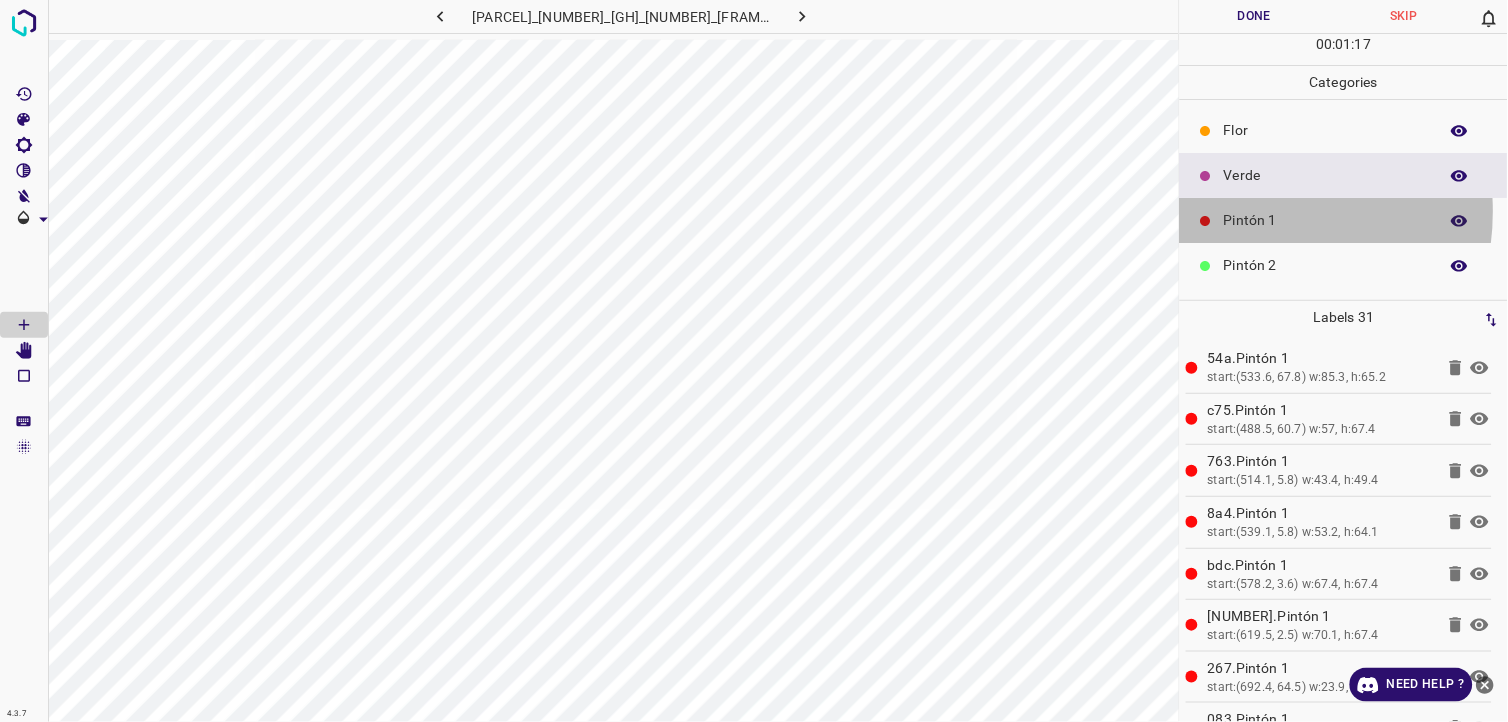 click on "Pintón 1" at bounding box center [1326, 220] 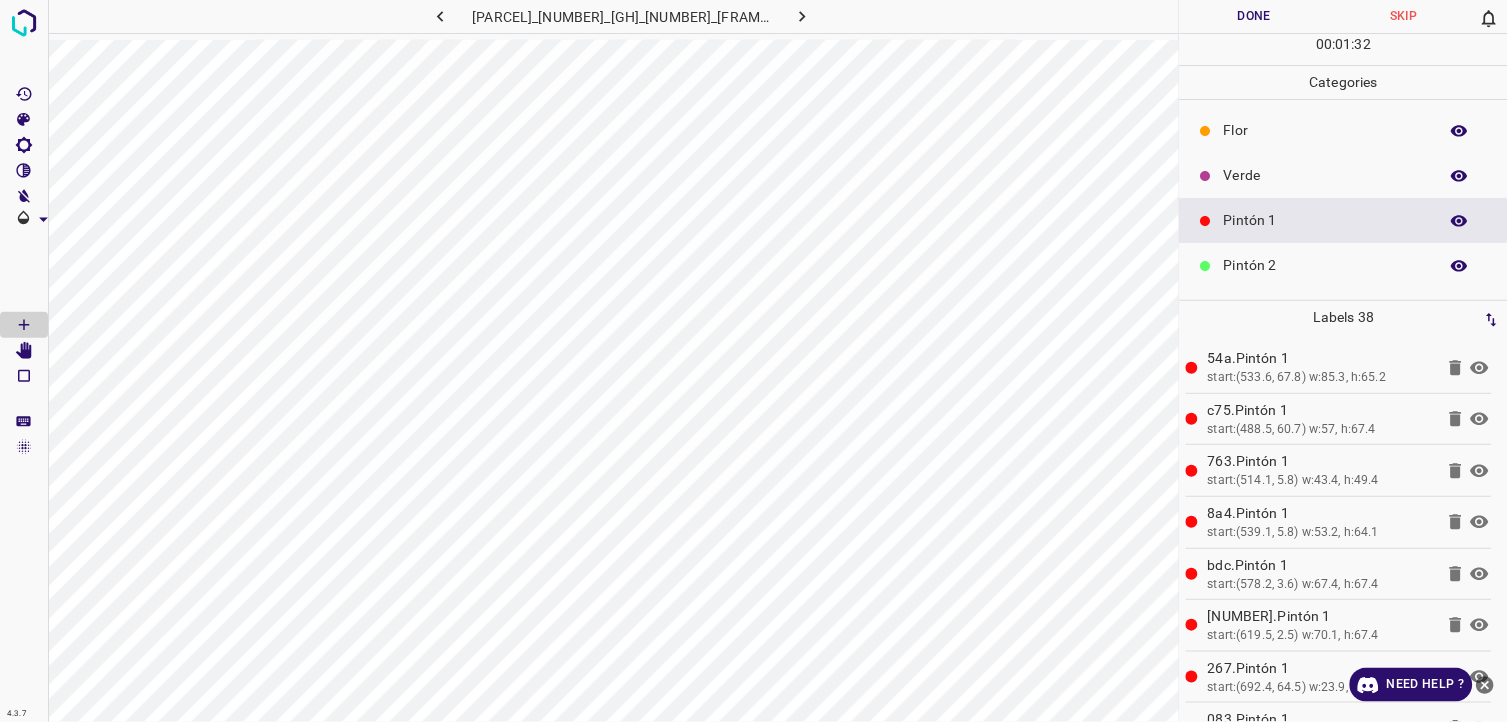 click on "Pintón 2" at bounding box center (1326, 265) 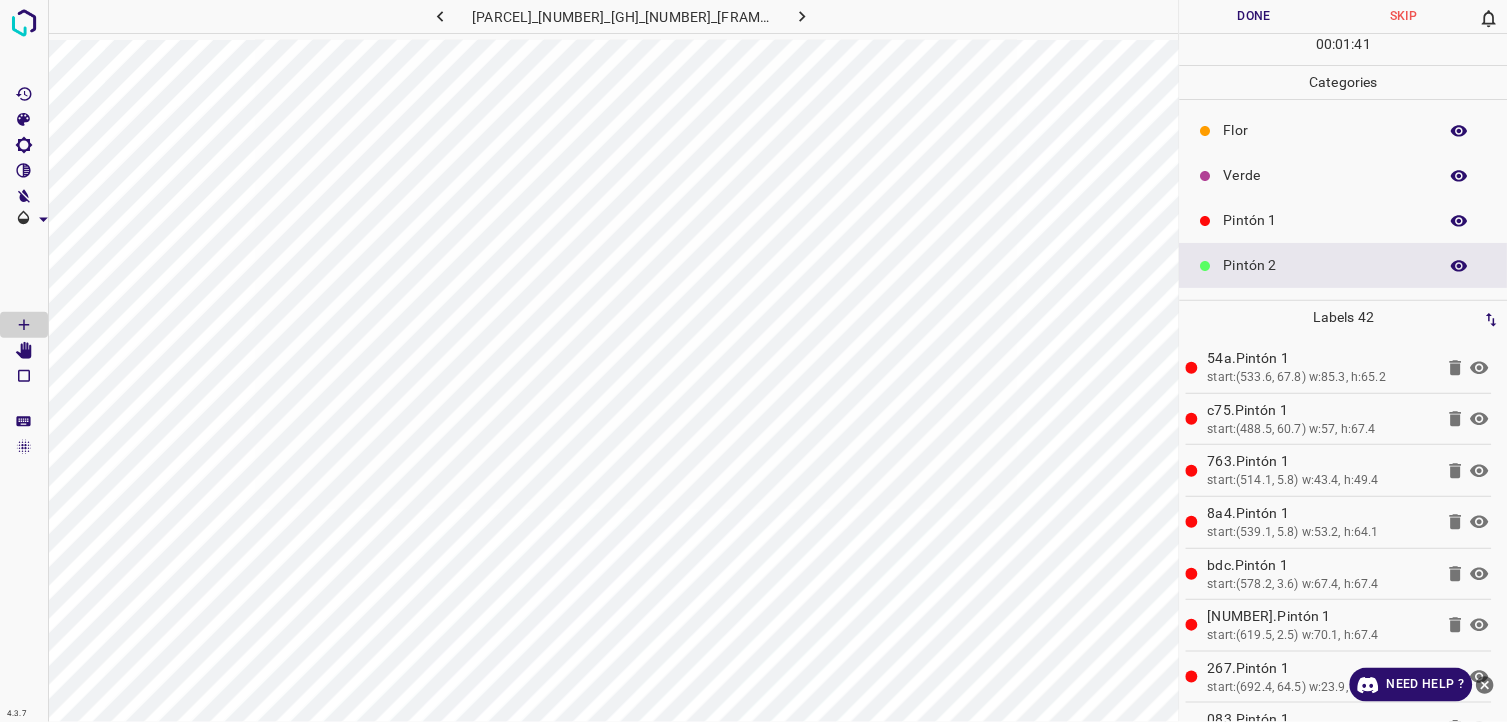 click on "Flor Verde Pintón 1 Pintón 2 Pintón 3 Rosado Guinda Azul" at bounding box center [1344, 288] 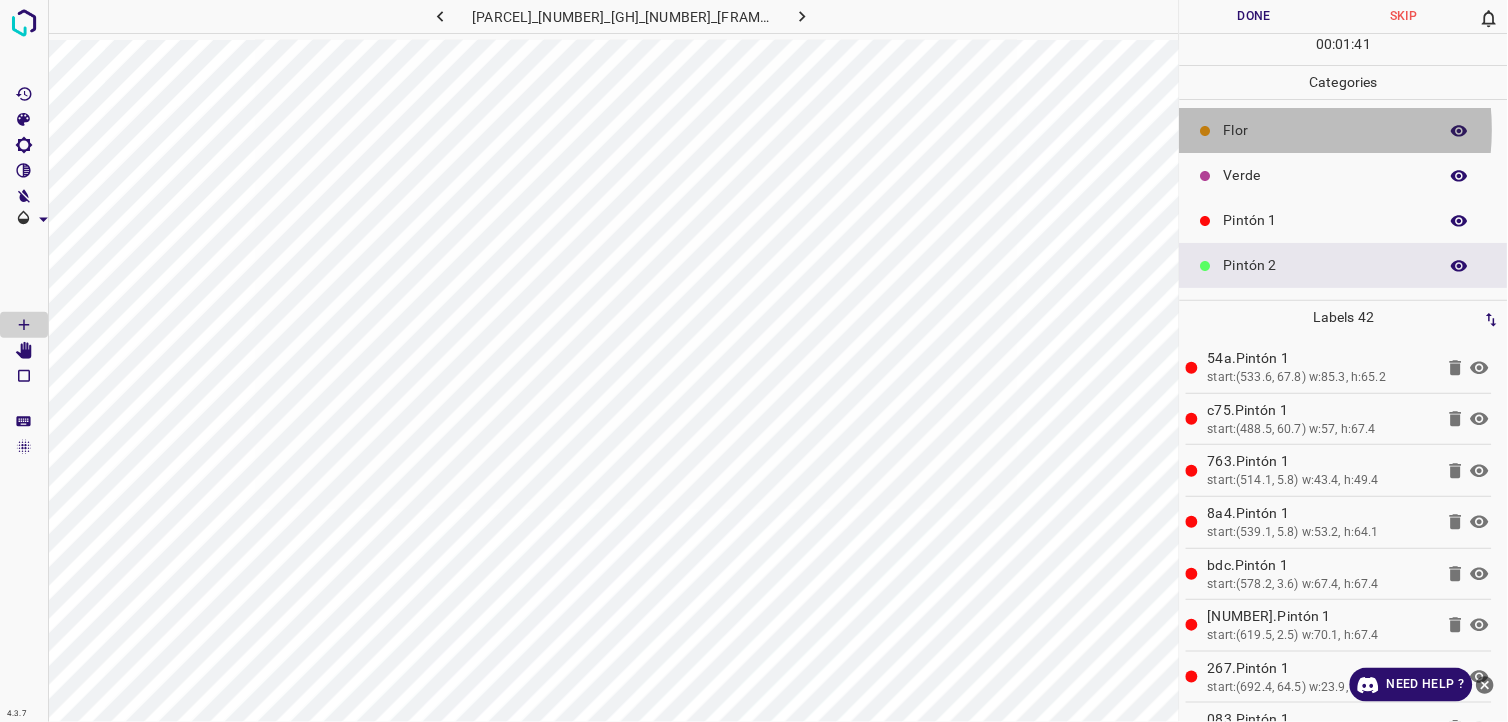 click on "Flor" at bounding box center [1326, 130] 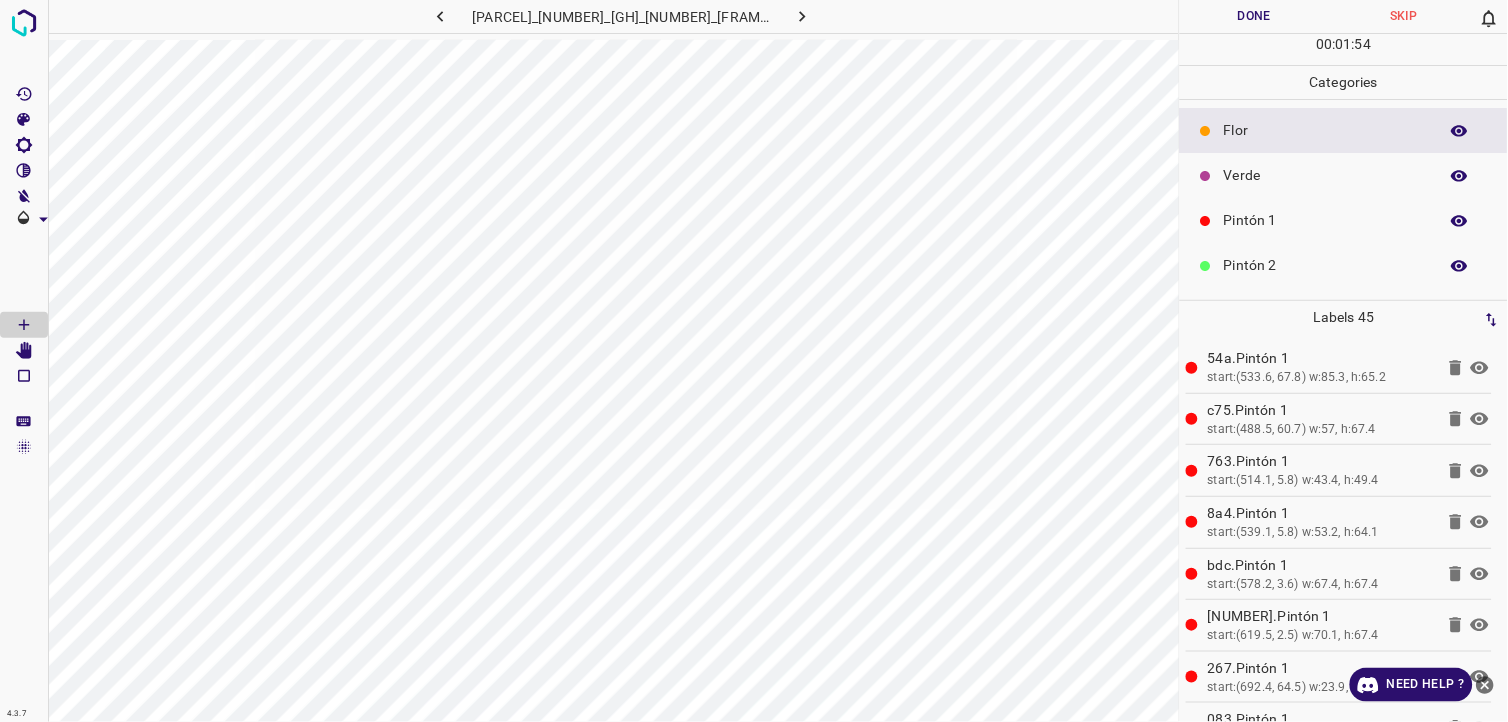 click on "Pintón 1" at bounding box center [1326, 220] 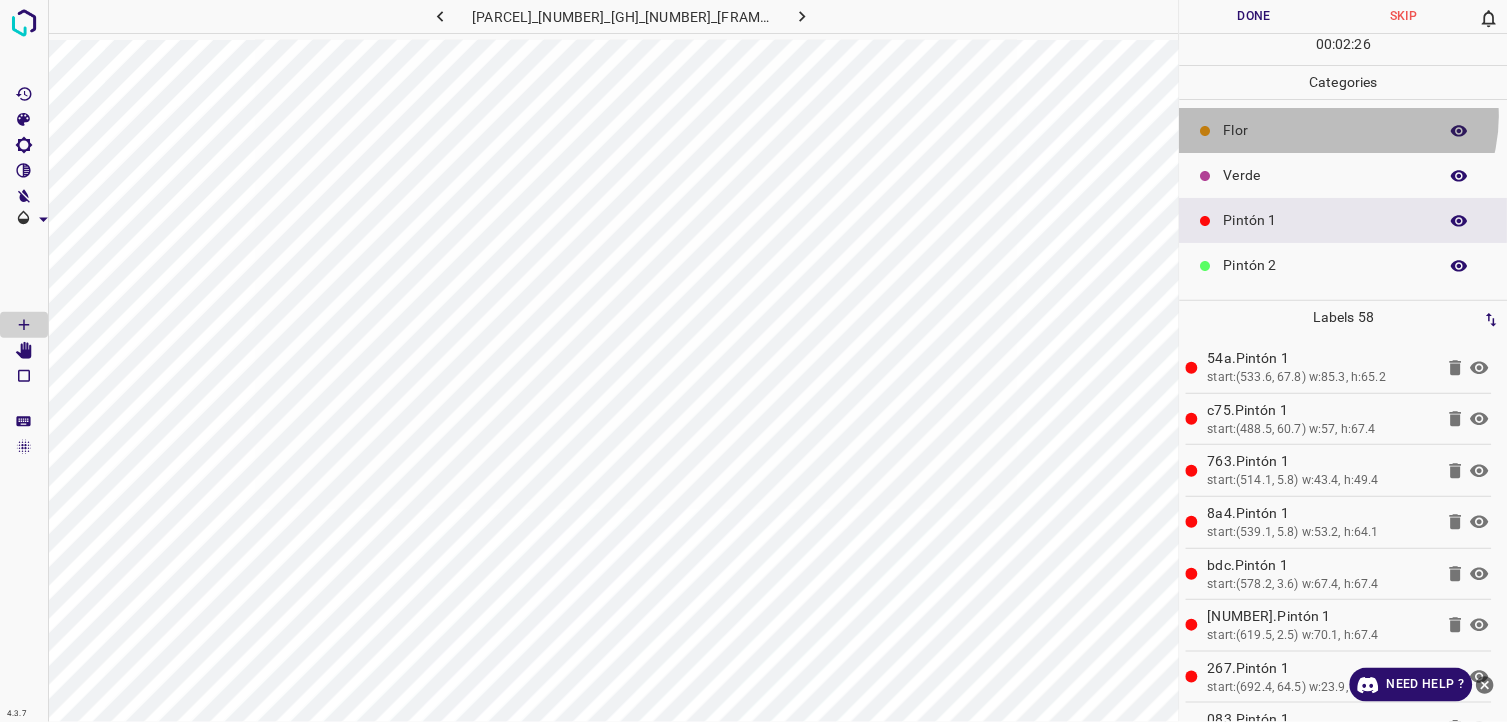 click on "Flor" at bounding box center [1344, 130] 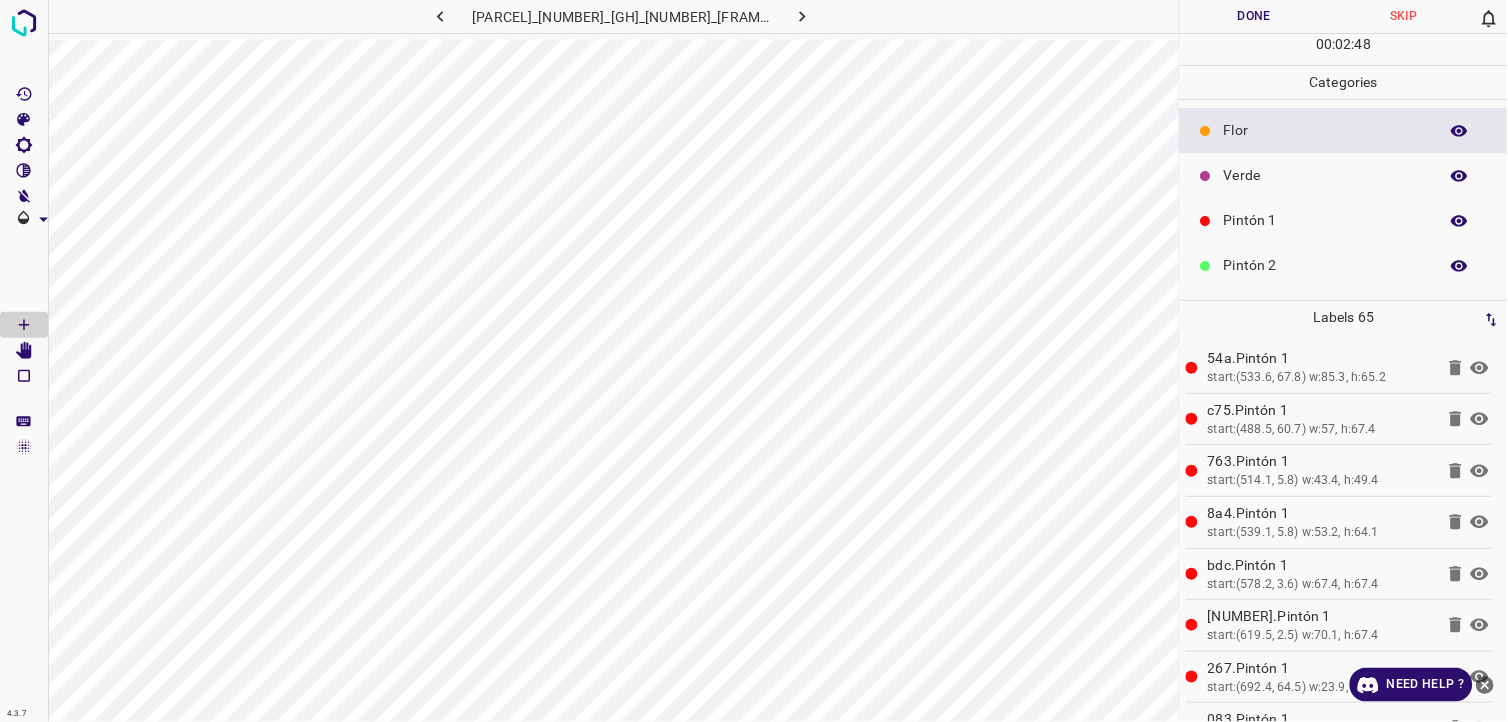 click on "Verde" at bounding box center [1326, 175] 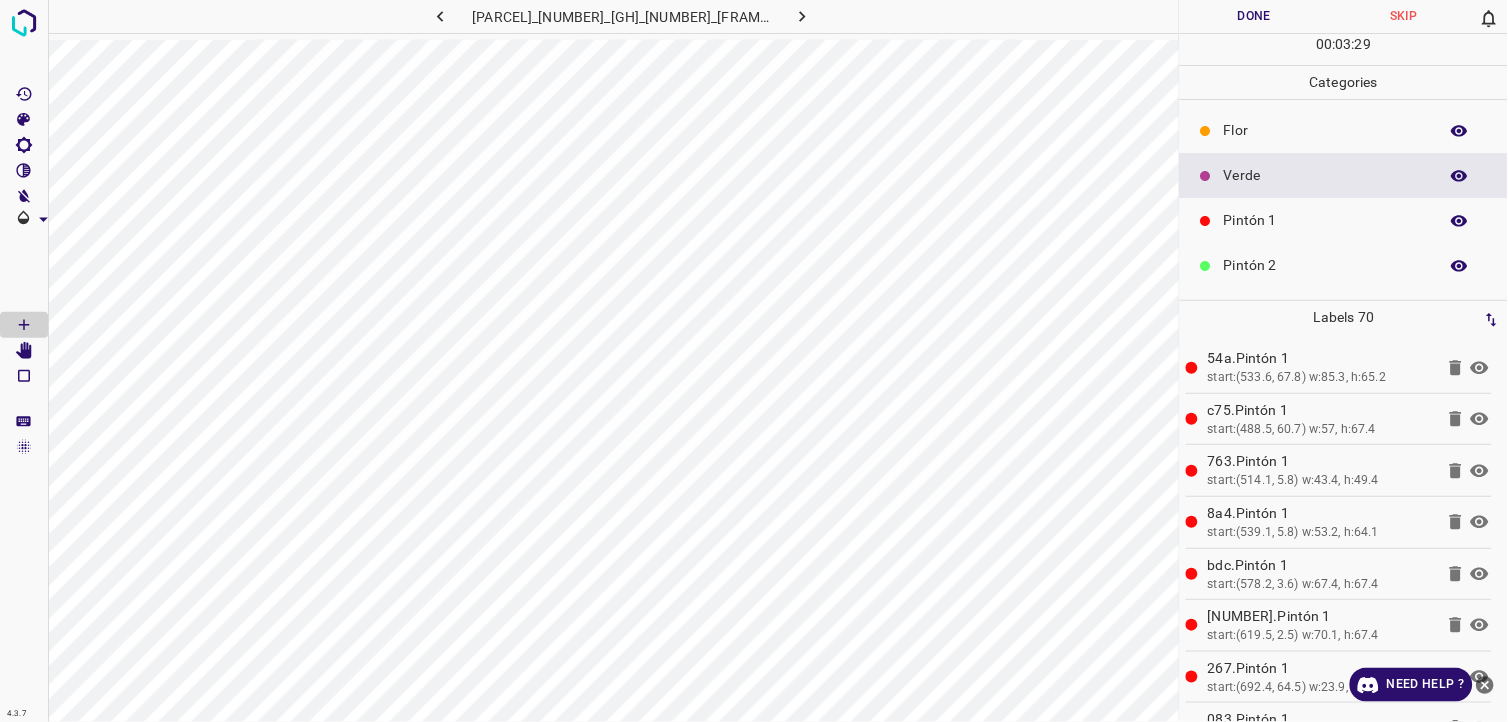 click on "Pintón 1" at bounding box center [1326, 220] 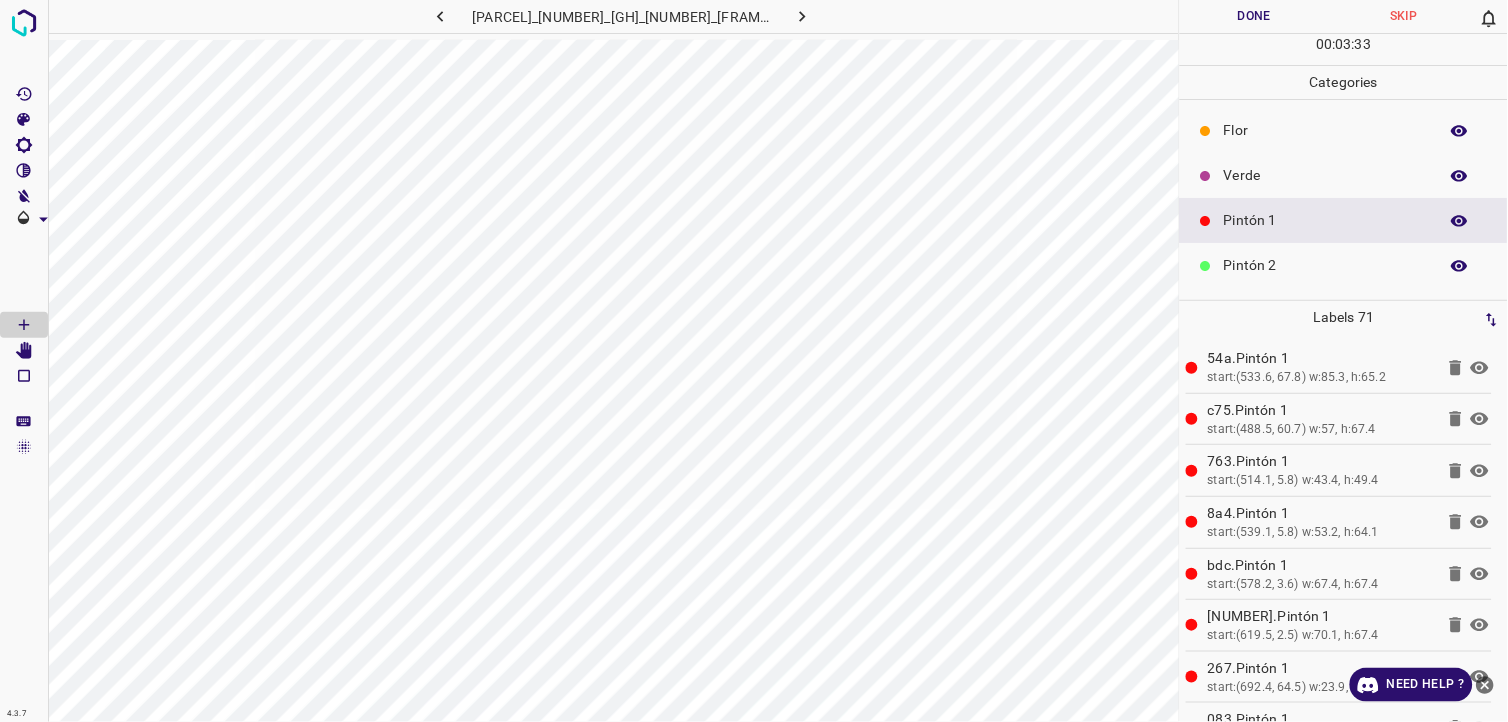 click 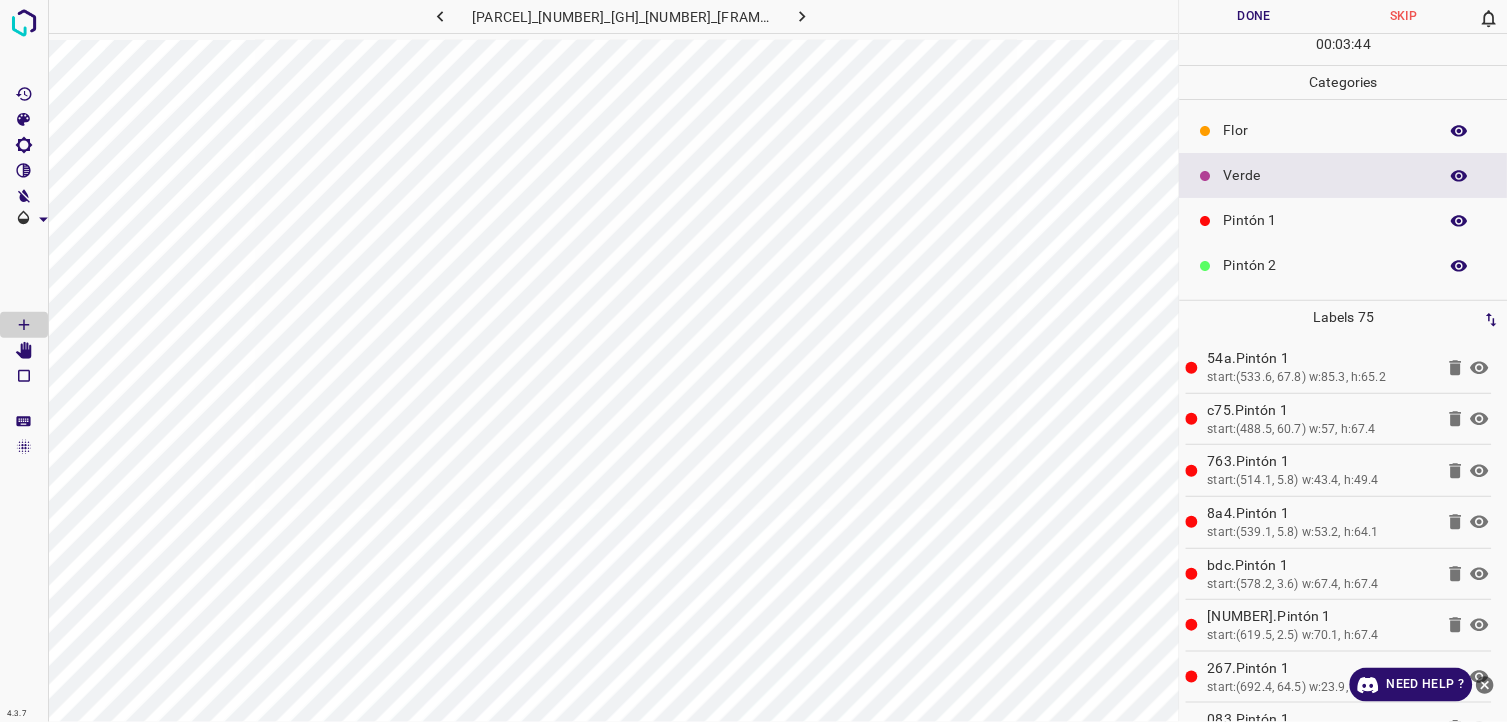 click on "Flor" at bounding box center (1326, 130) 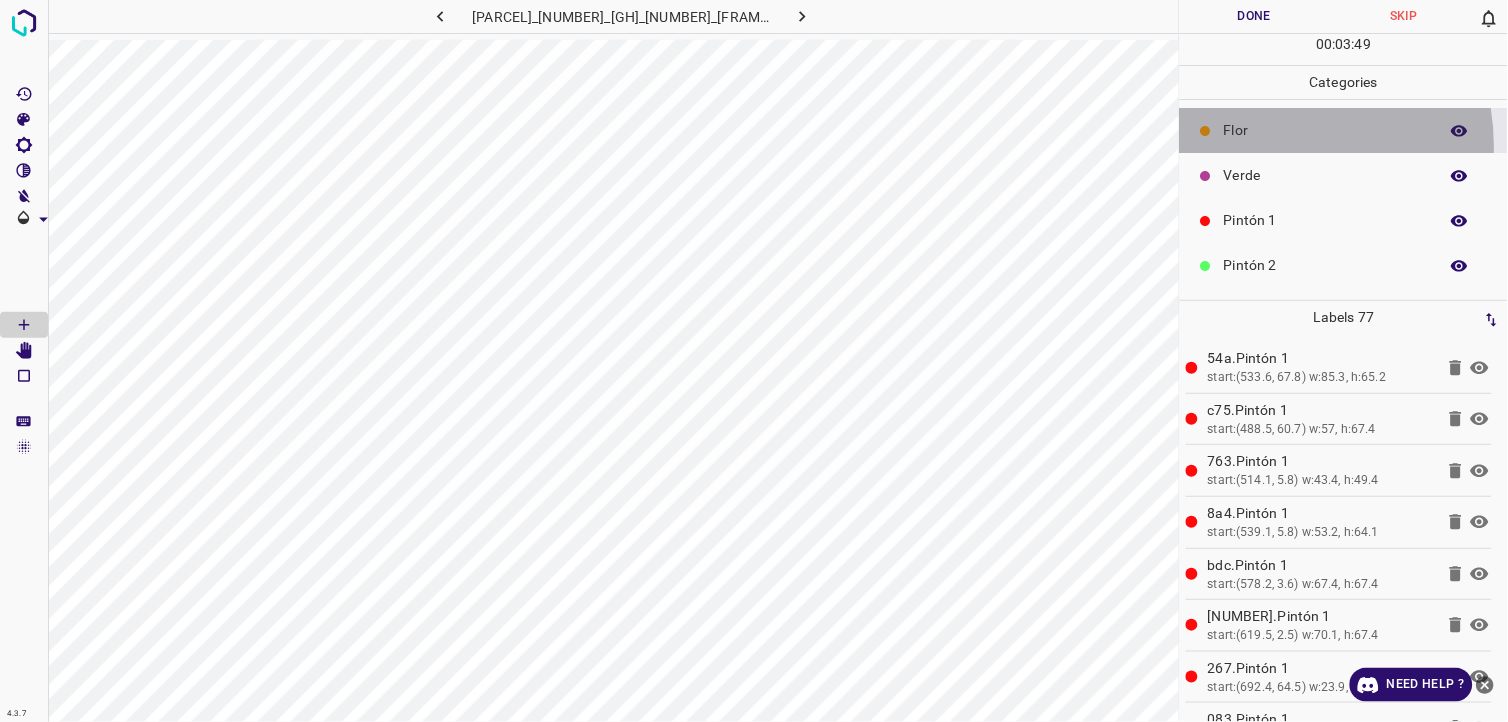 click on "Flor" at bounding box center [1344, 130] 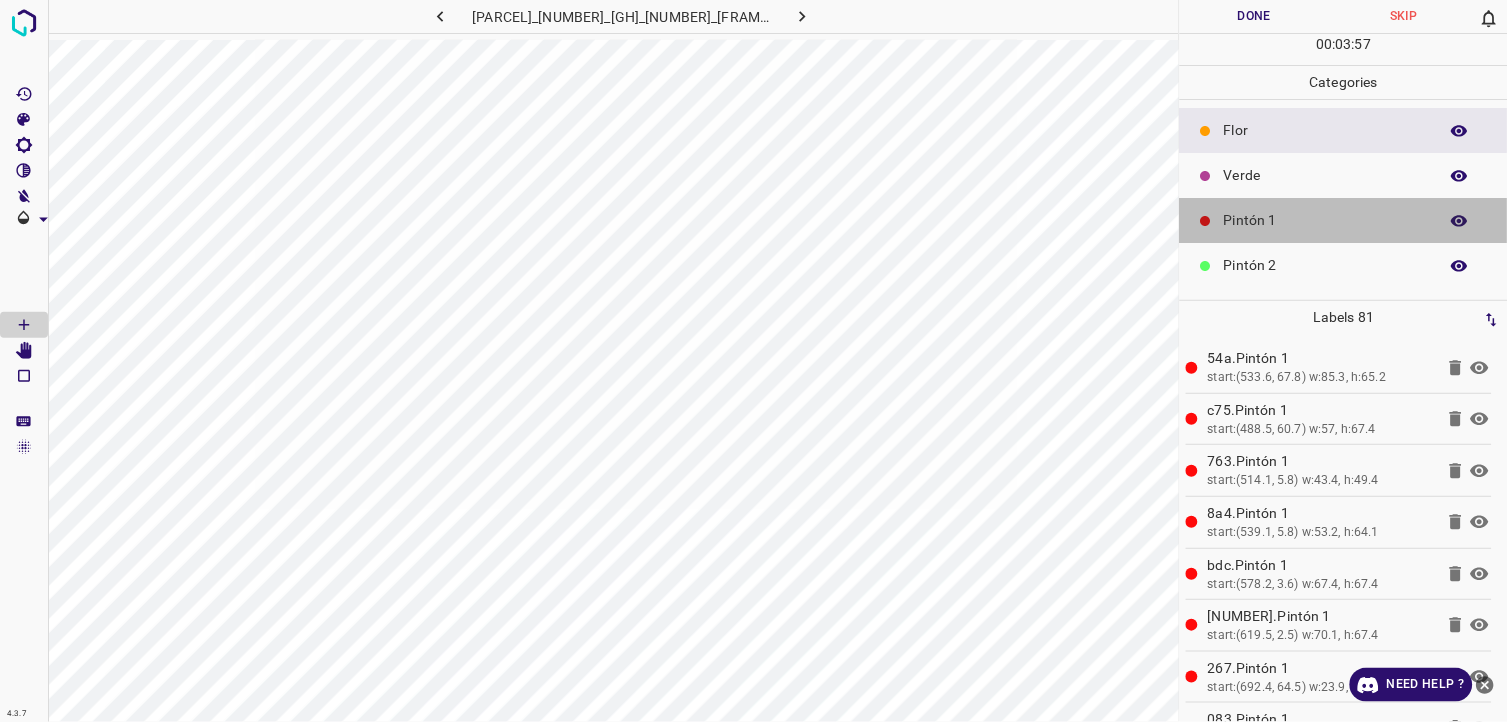 click on "Pintón 1" at bounding box center [1344, 220] 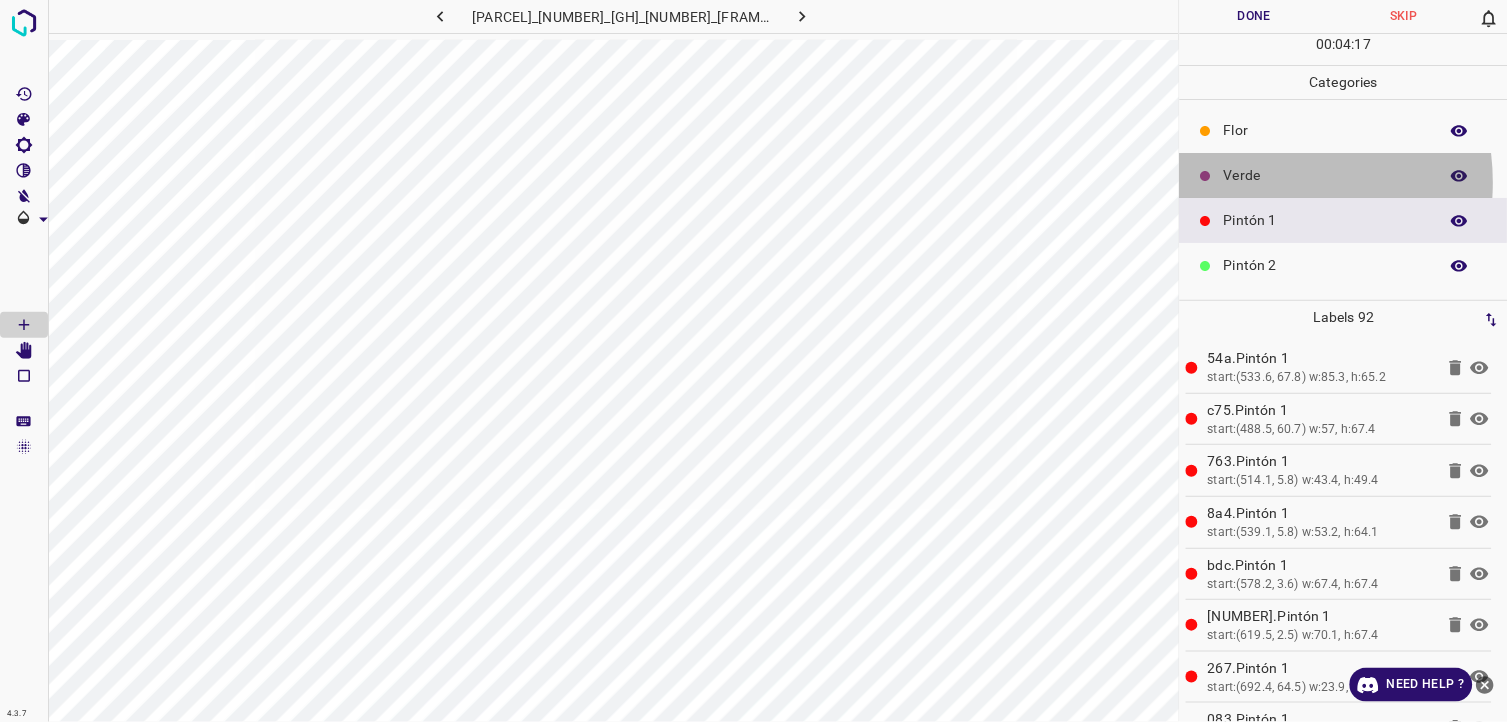 click on "Verde" at bounding box center (1326, 175) 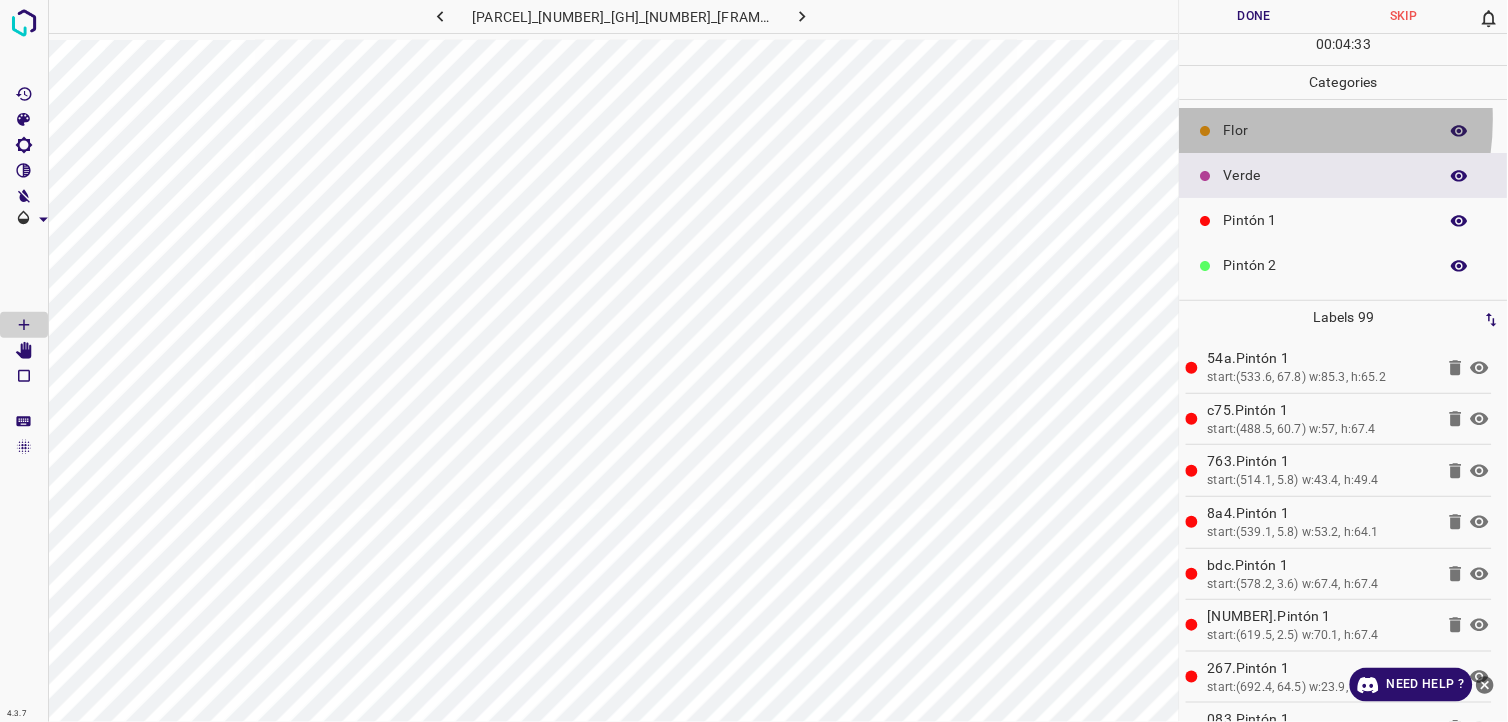 click on "Flor" at bounding box center [1326, 130] 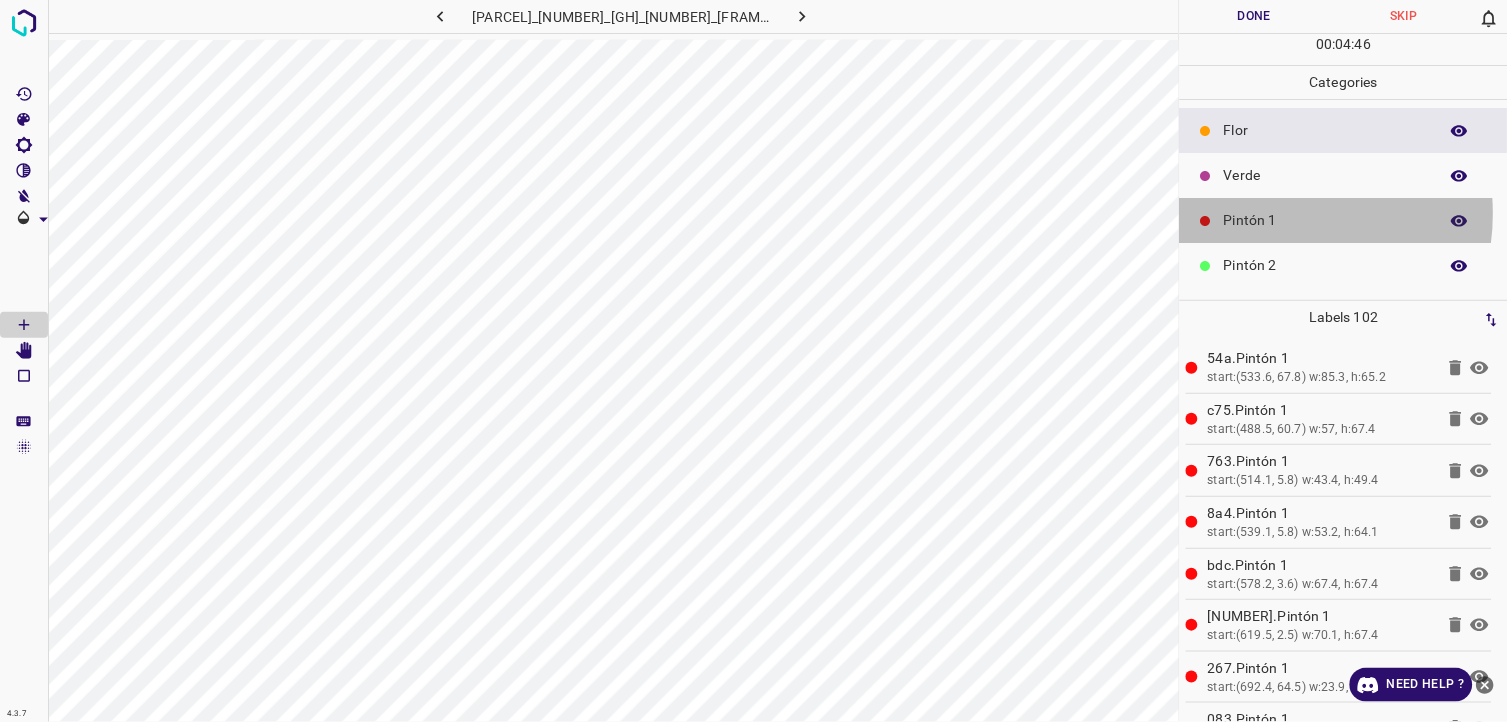 click on "Pintón 1" at bounding box center [1326, 220] 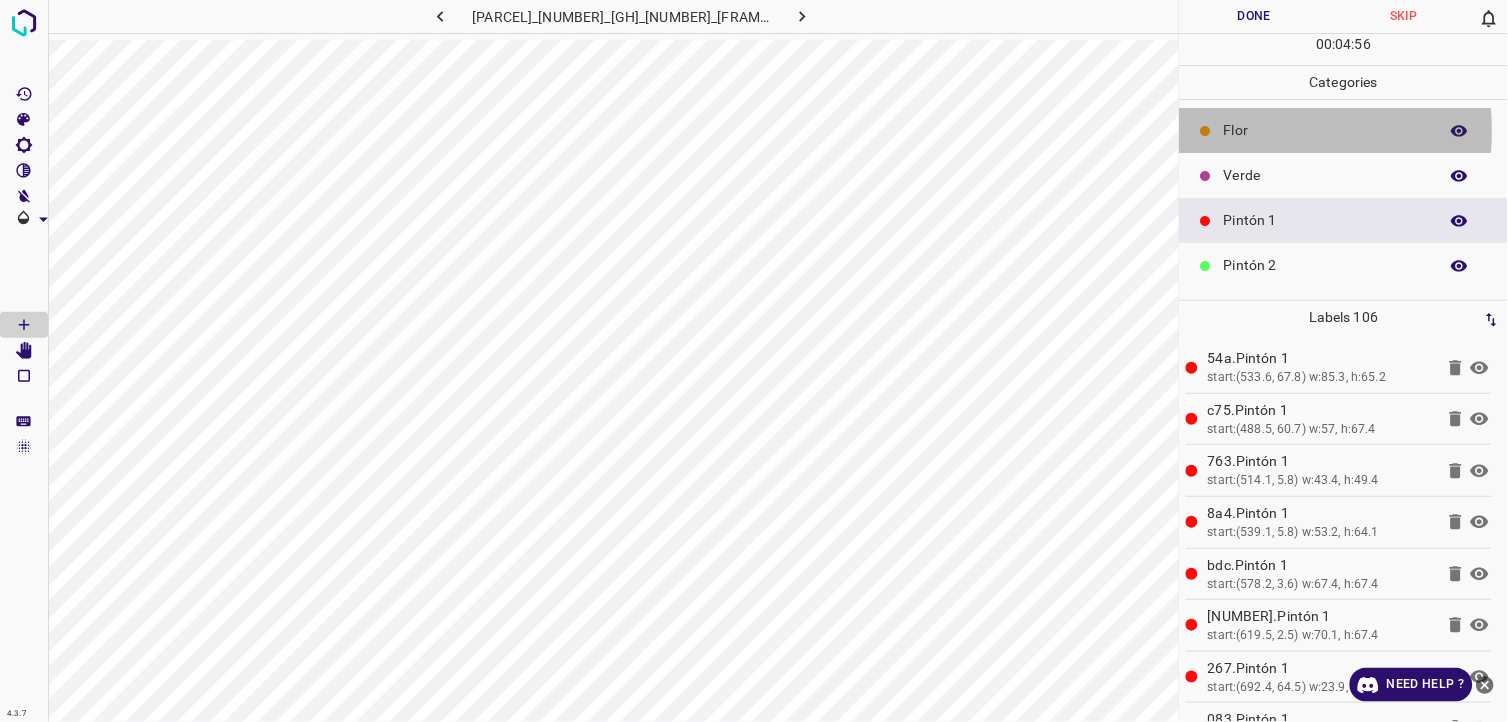 click on "Flor" at bounding box center [1326, 130] 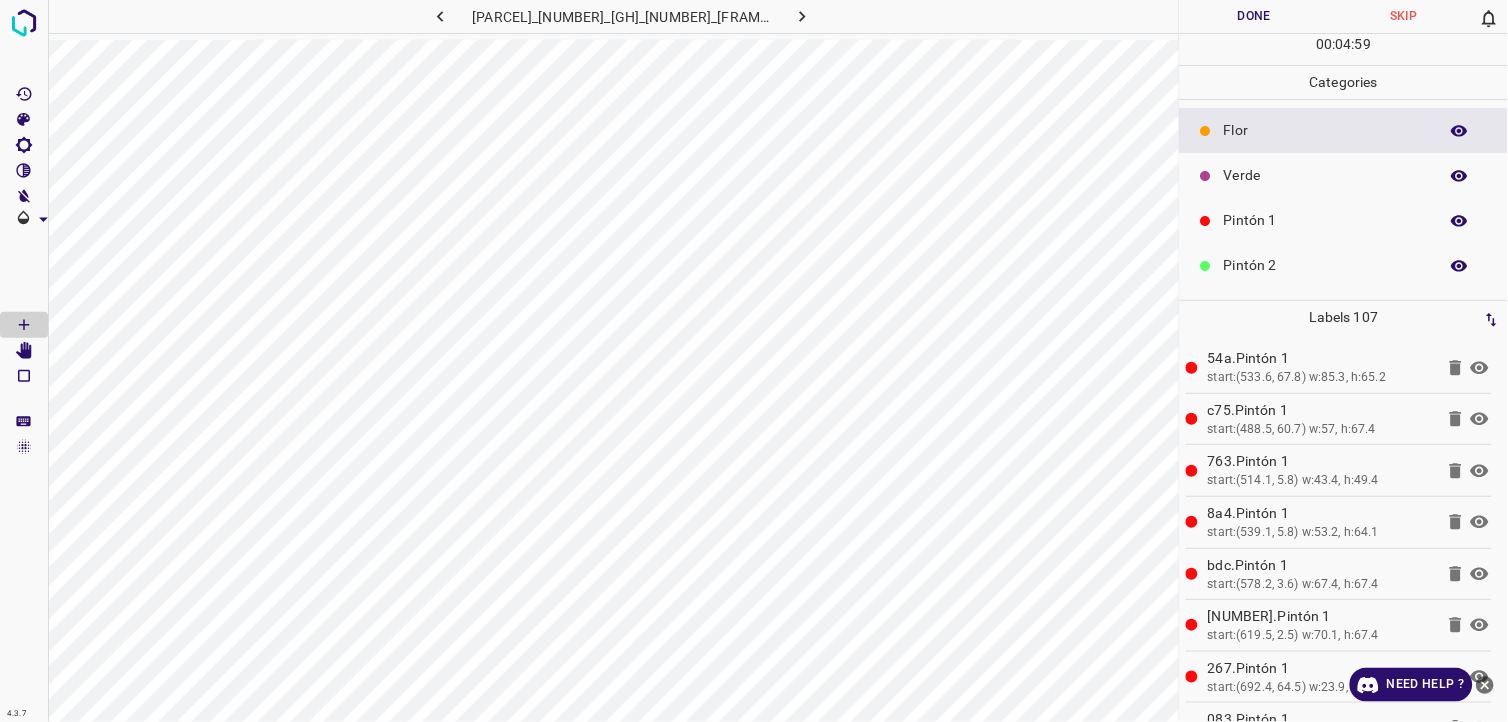 click on "Pintón 1" at bounding box center (1326, 220) 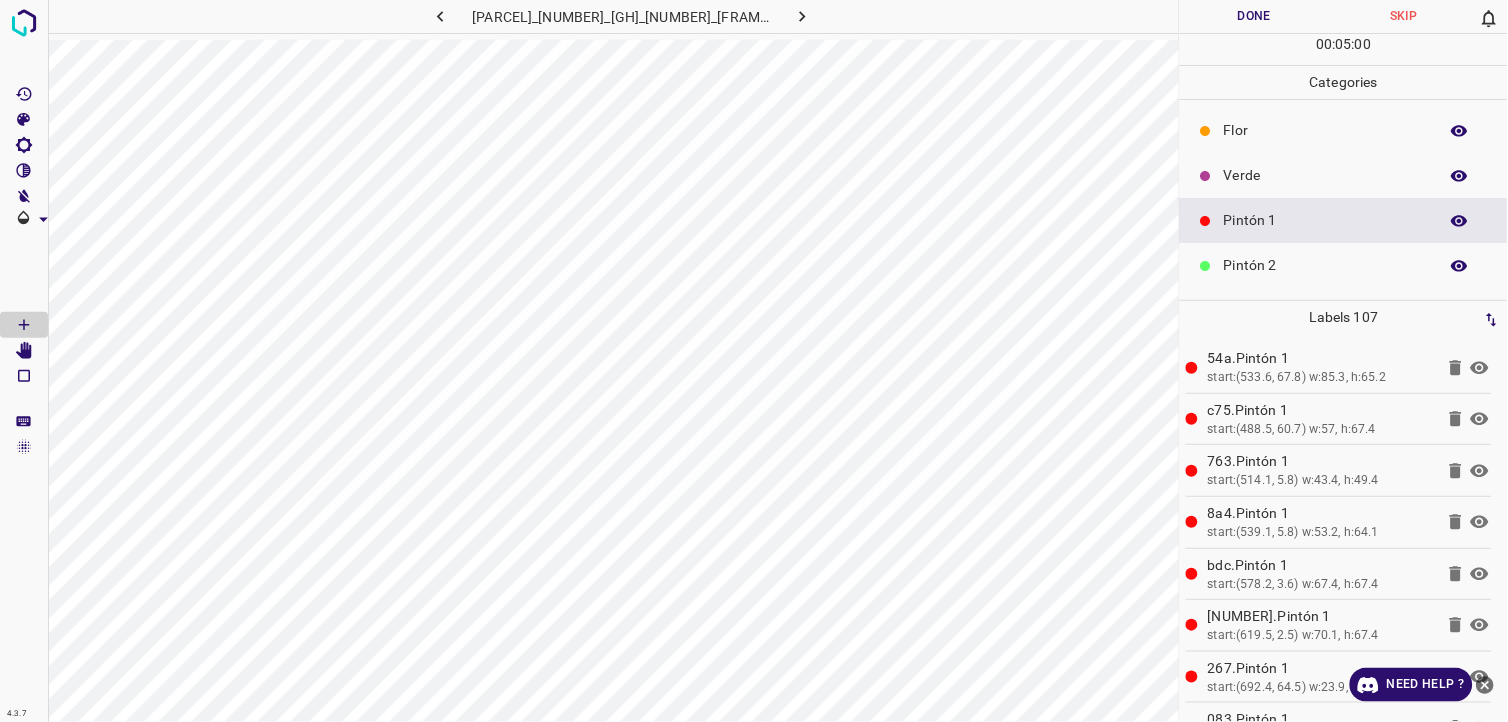 click on "Pintón 2" at bounding box center (1326, 265) 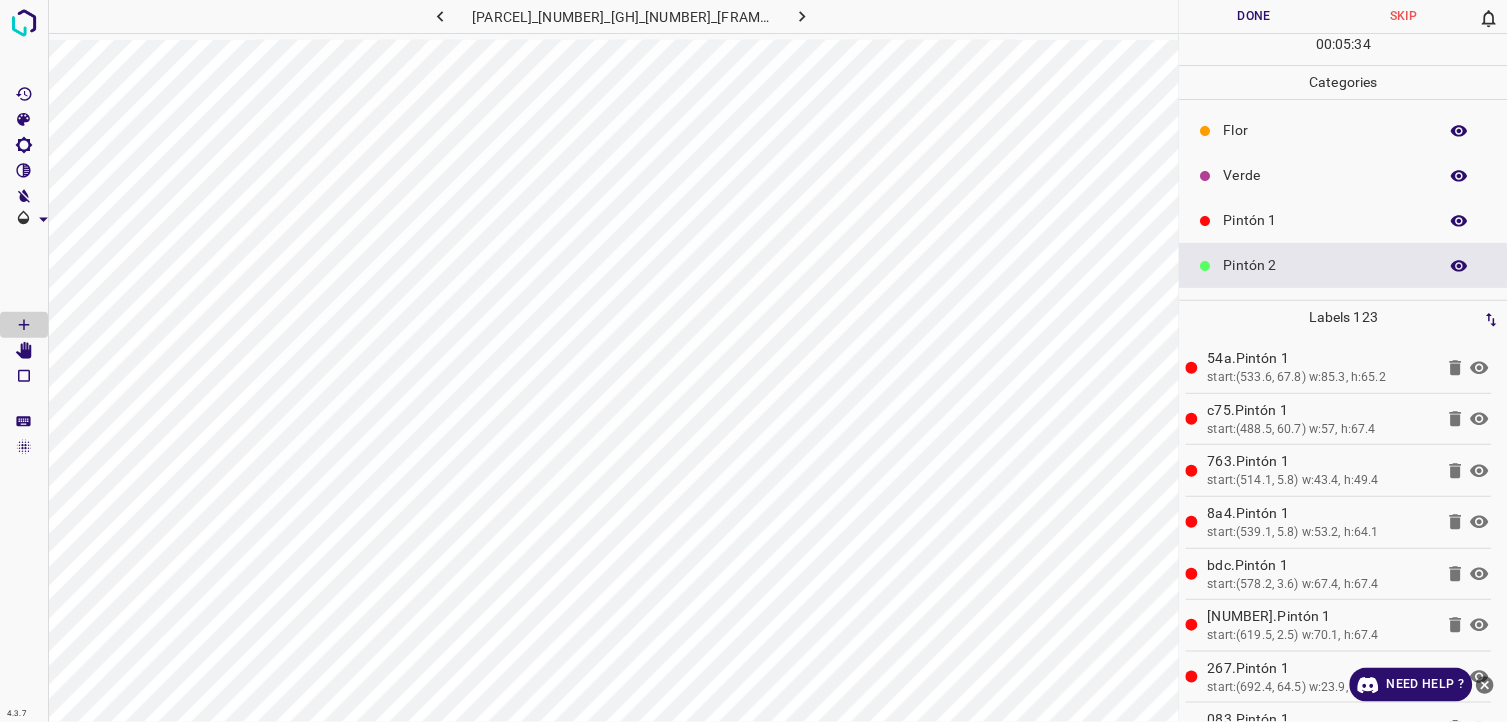 click on "Pintón 1" at bounding box center [1344, 220] 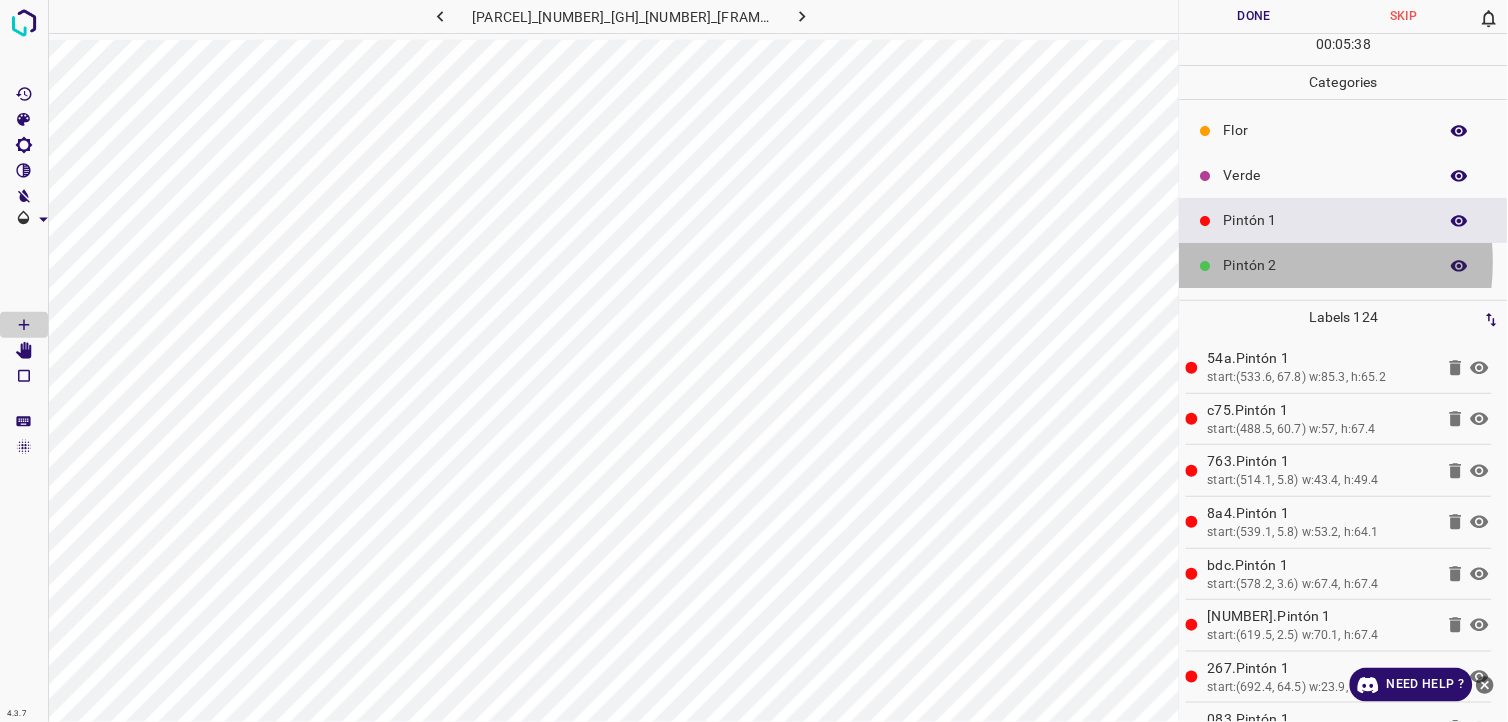 click on "Pintón 2" at bounding box center (1326, 265) 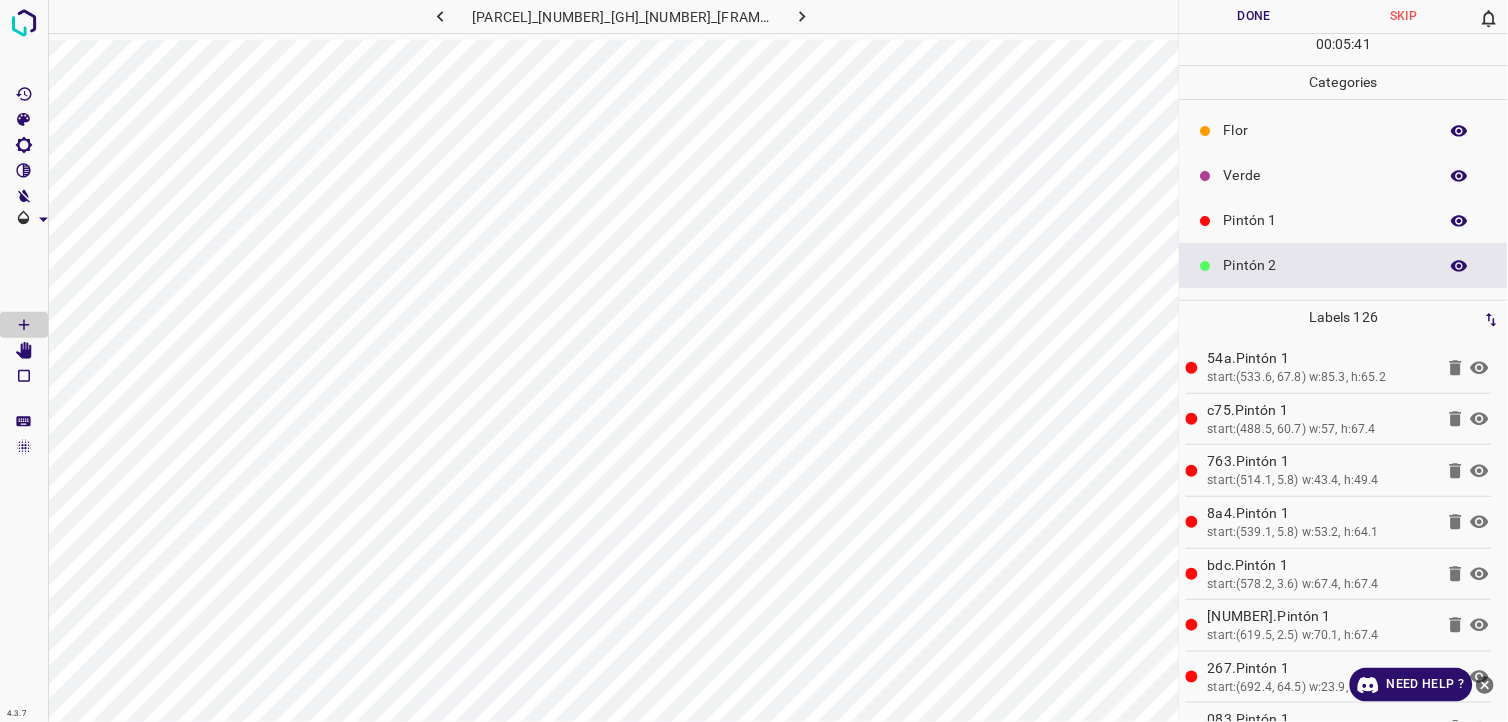 click on "Verde" at bounding box center (1344, 175) 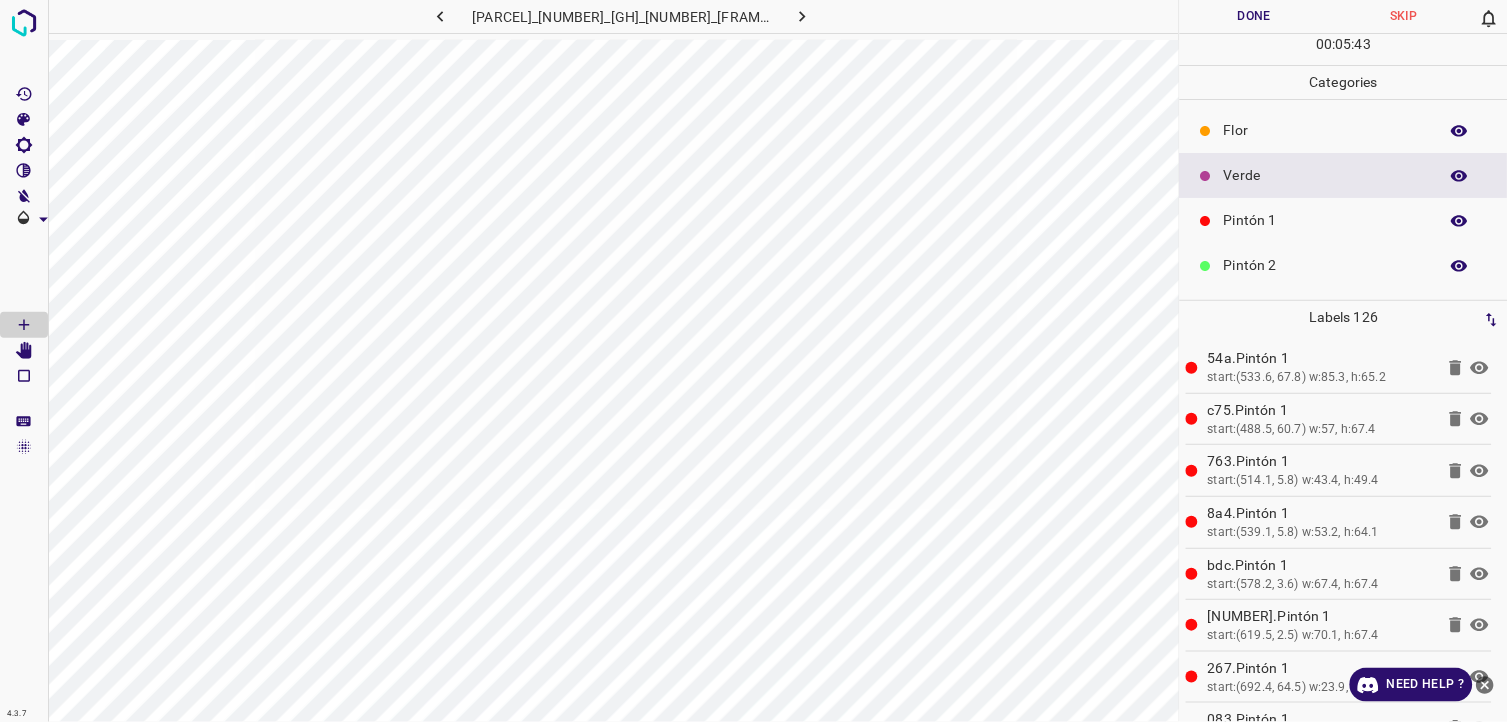 click on "Pintón 1" at bounding box center (1326, 220) 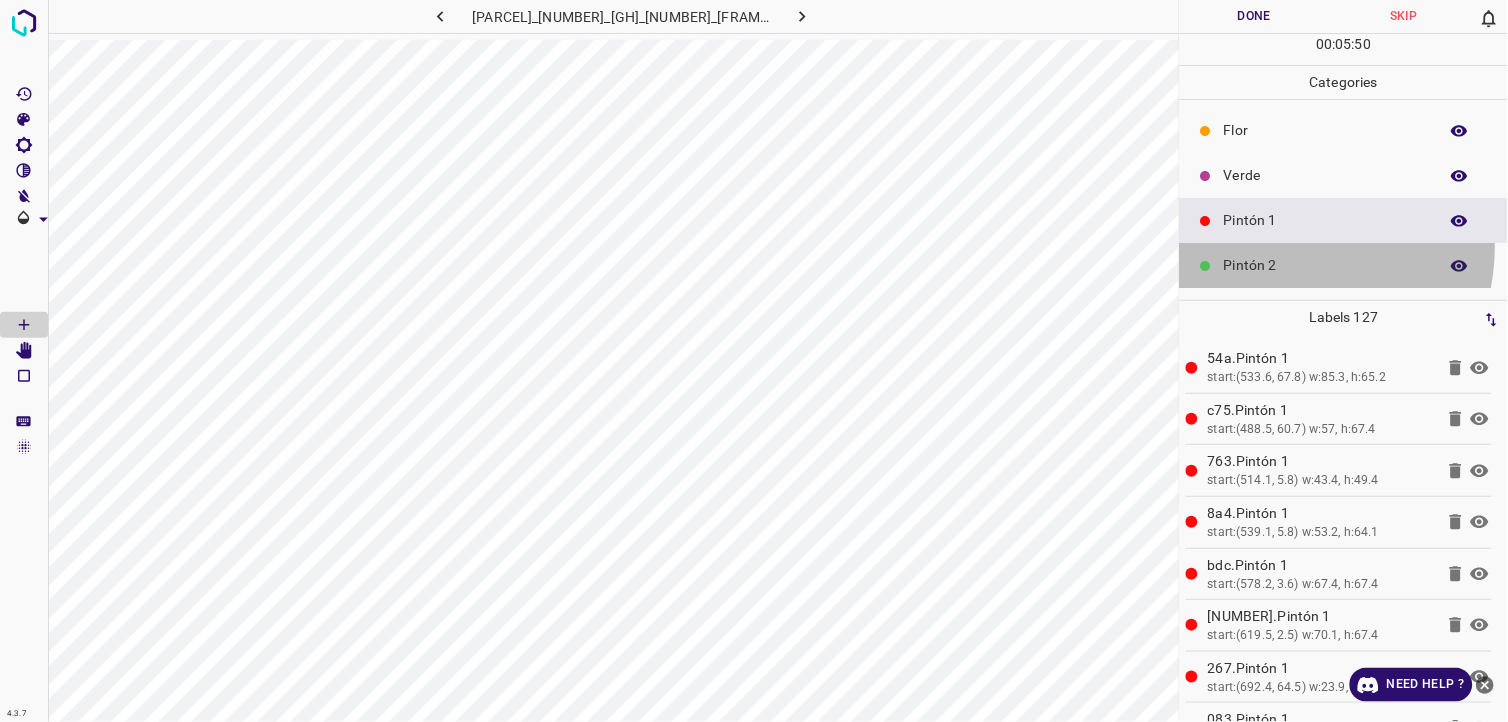 click on "Pintón 2" at bounding box center (1344, 265) 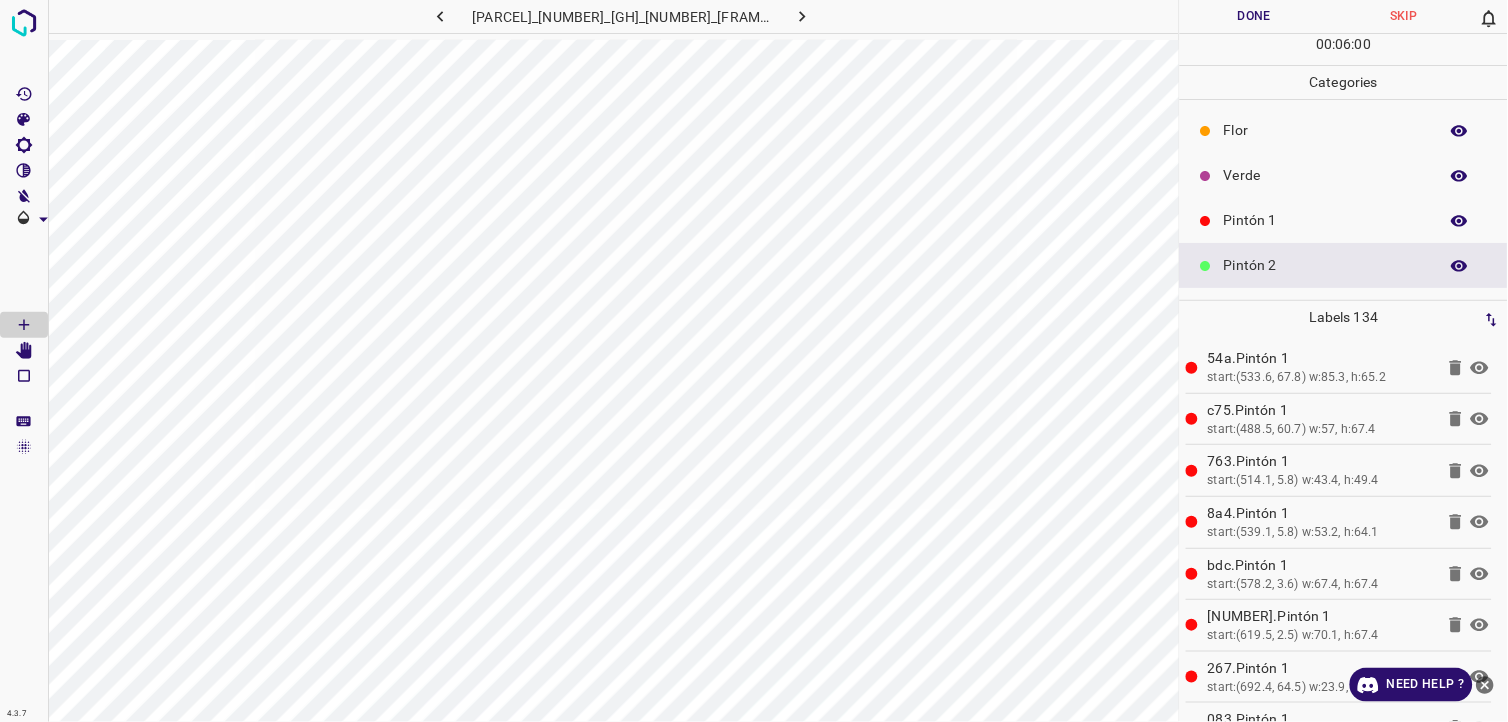 click on "Pintón 1" at bounding box center (1326, 220) 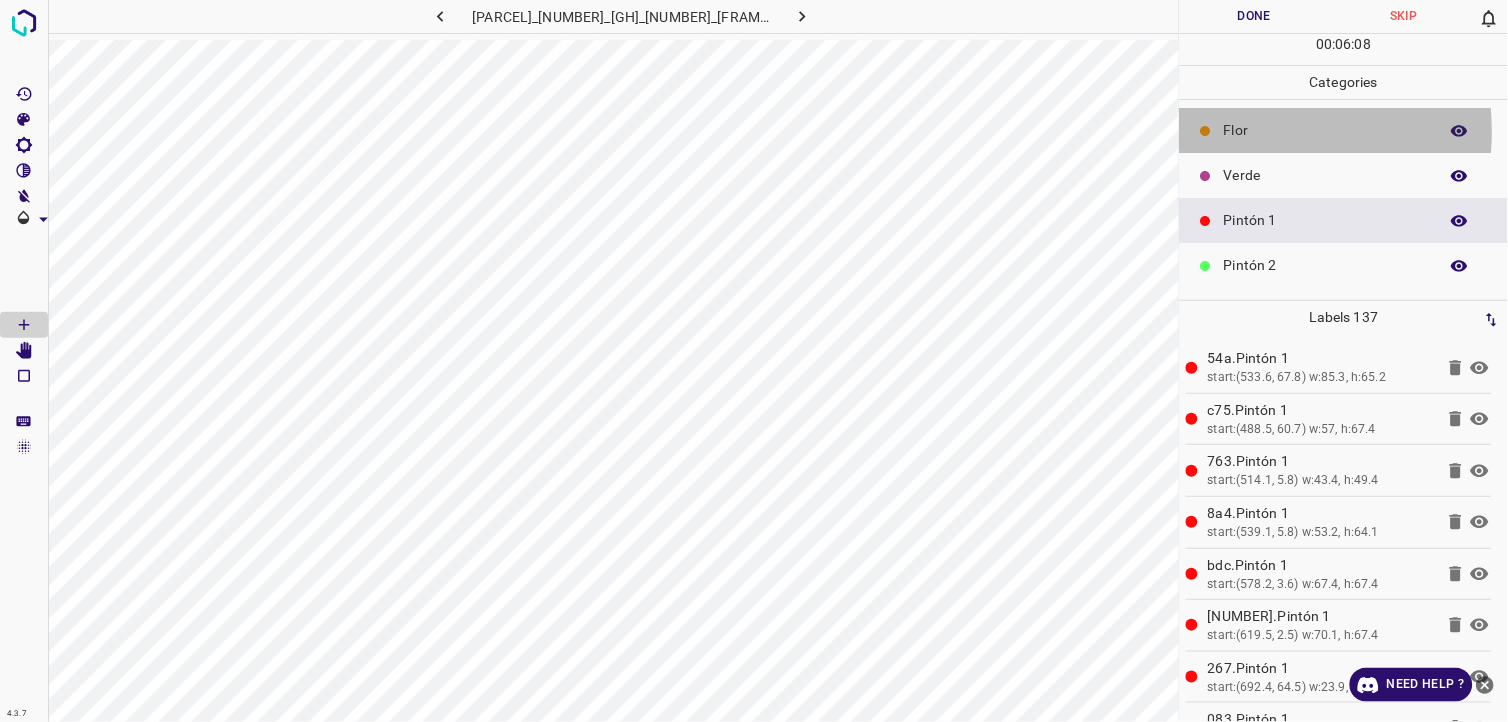 click on "Flor" at bounding box center (1326, 130) 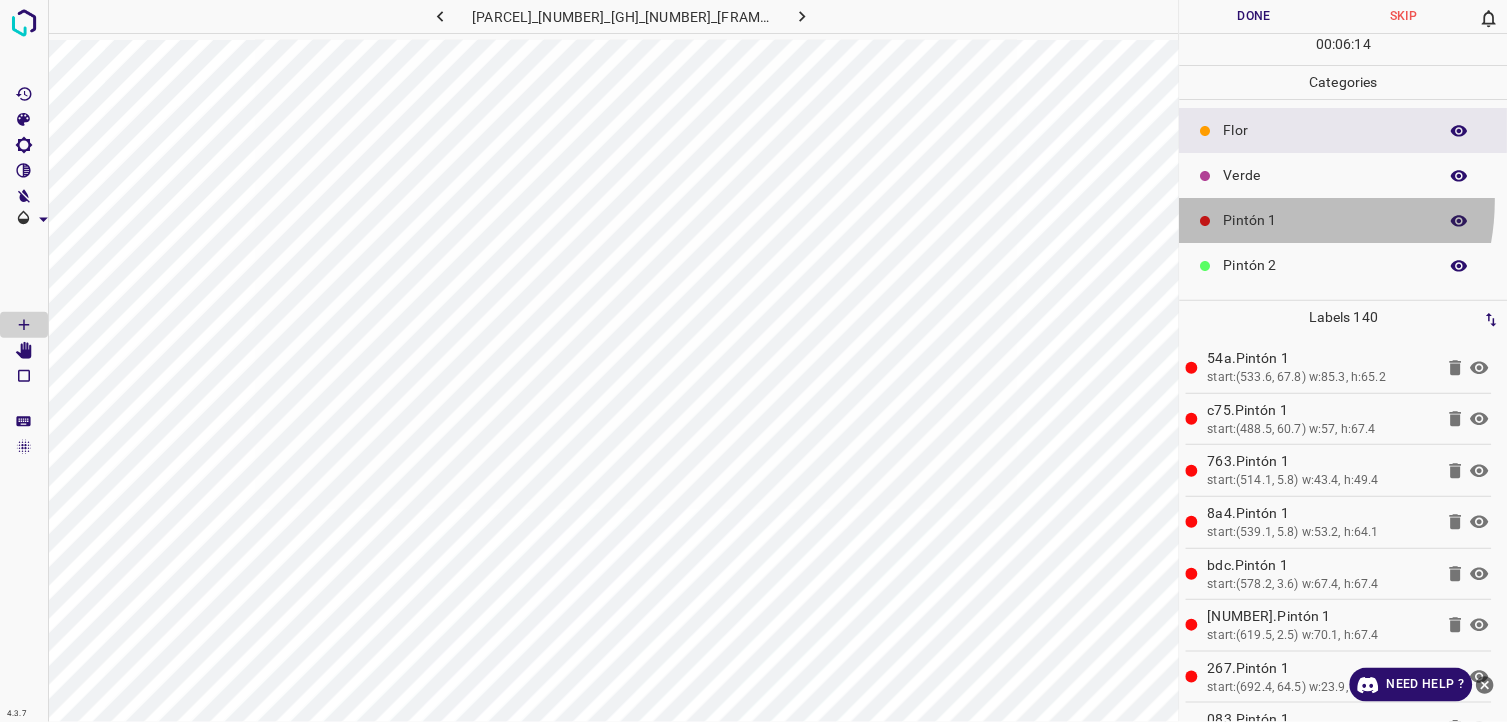 click on "Pintón 1" at bounding box center [1344, 220] 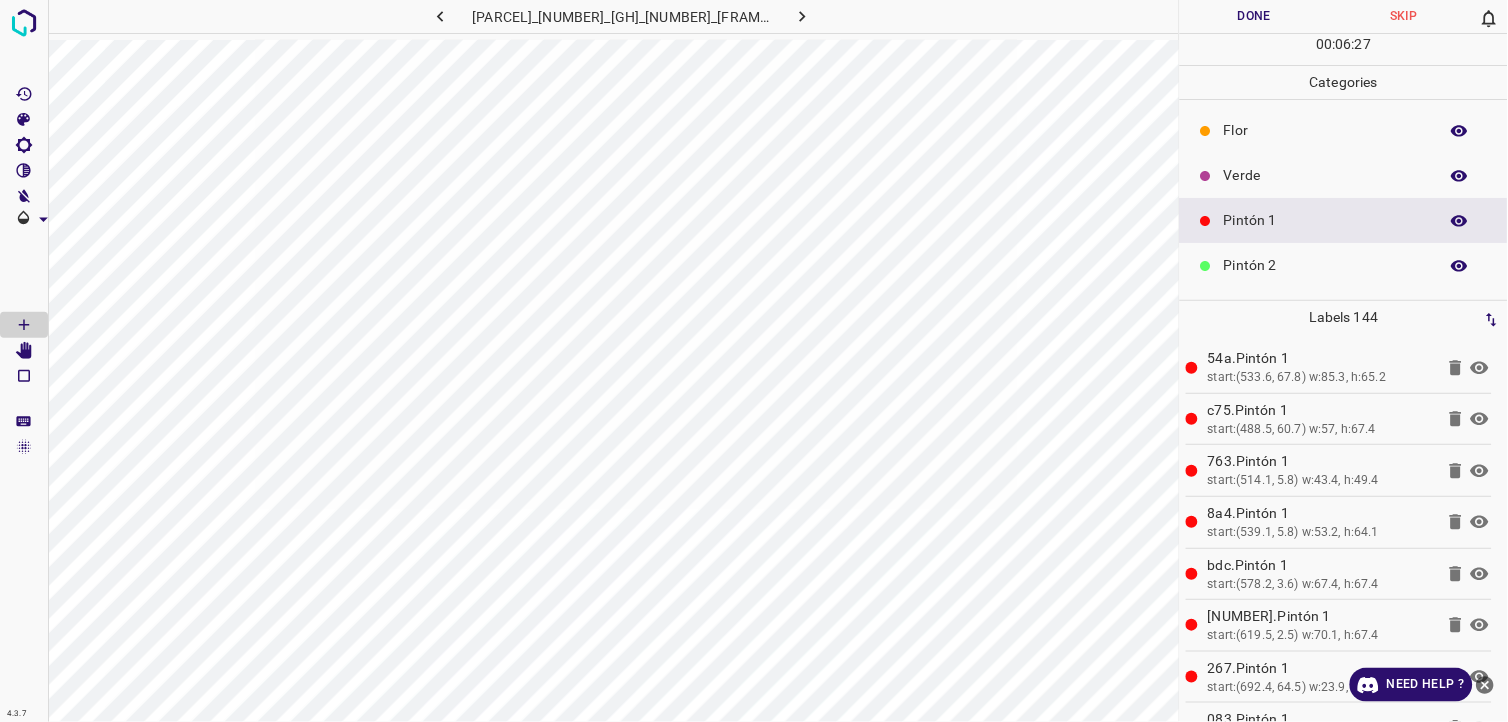click on "Verde" at bounding box center (1326, 175) 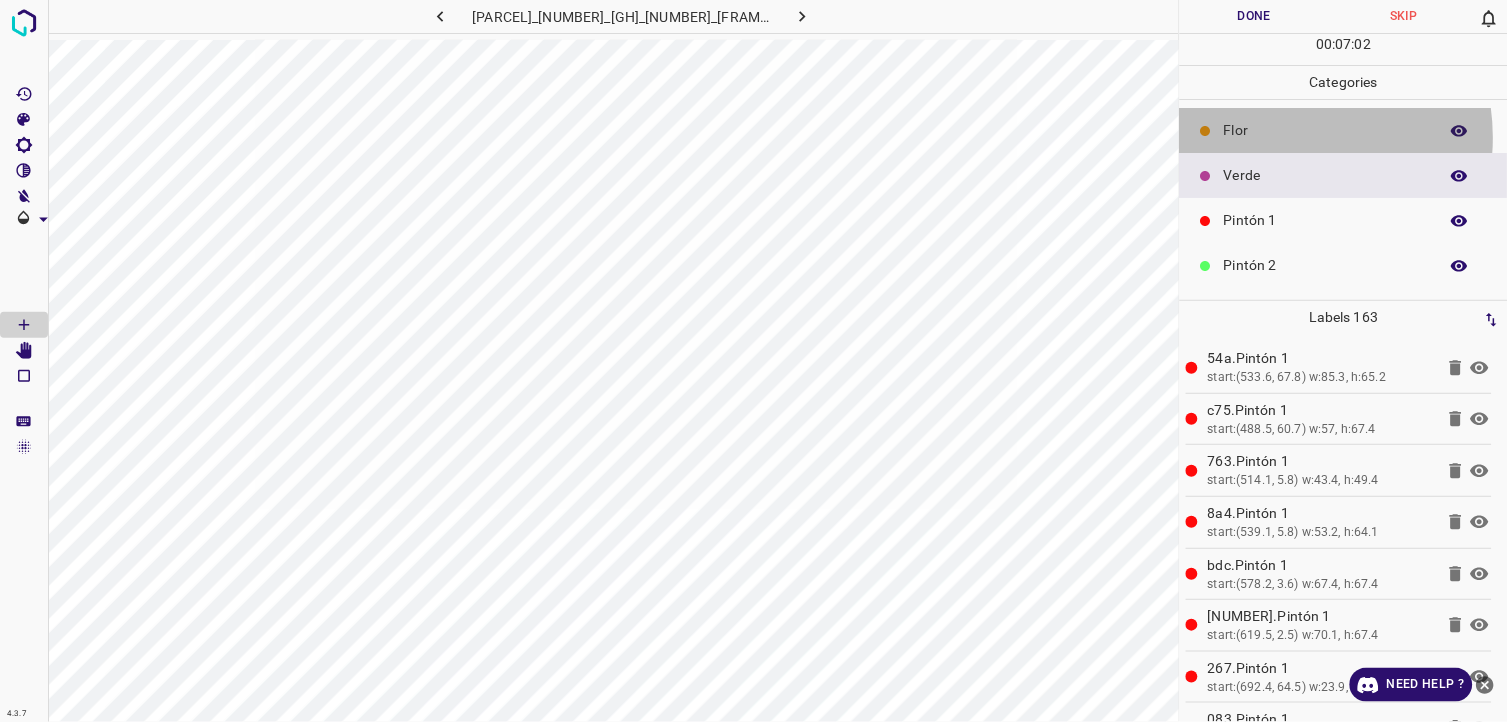 click on "Flor" at bounding box center [1326, 130] 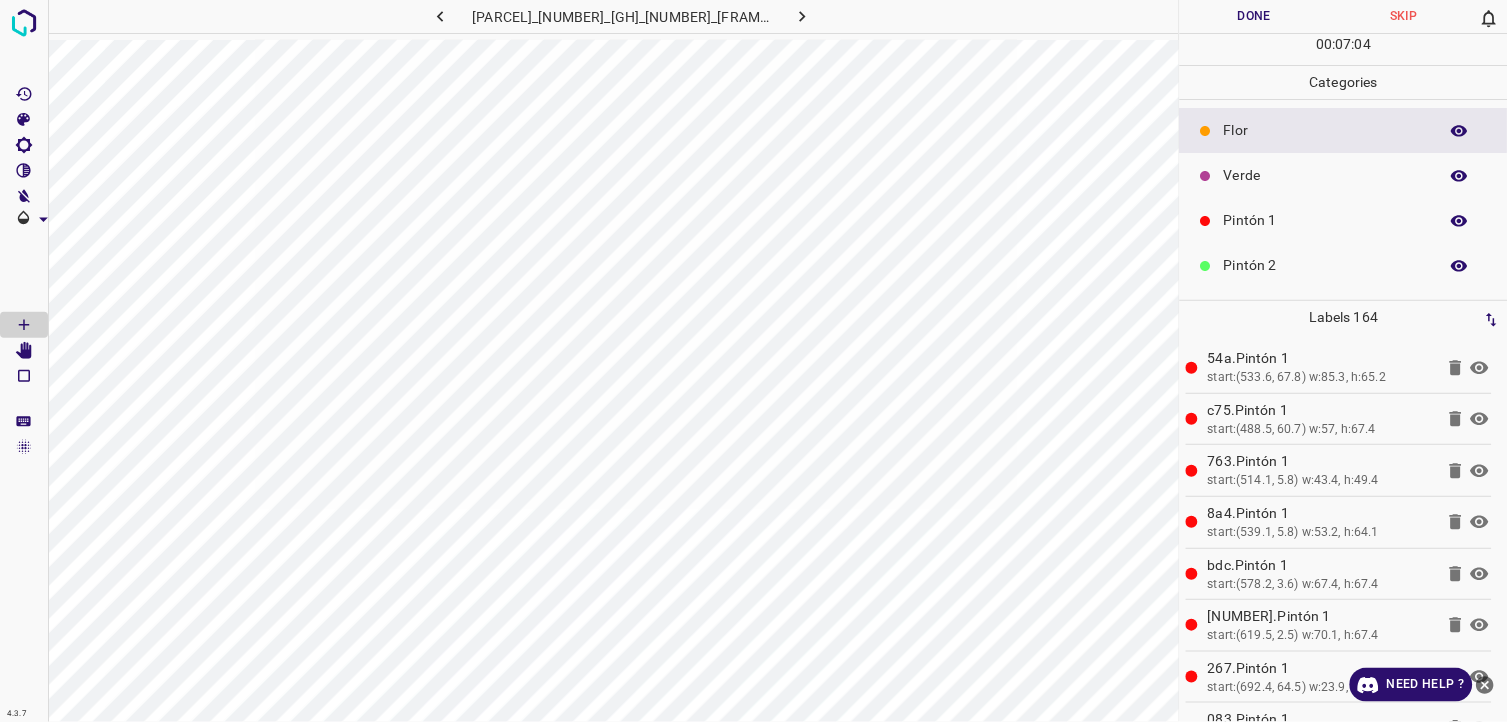 click on "Pintón 1" at bounding box center [1326, 220] 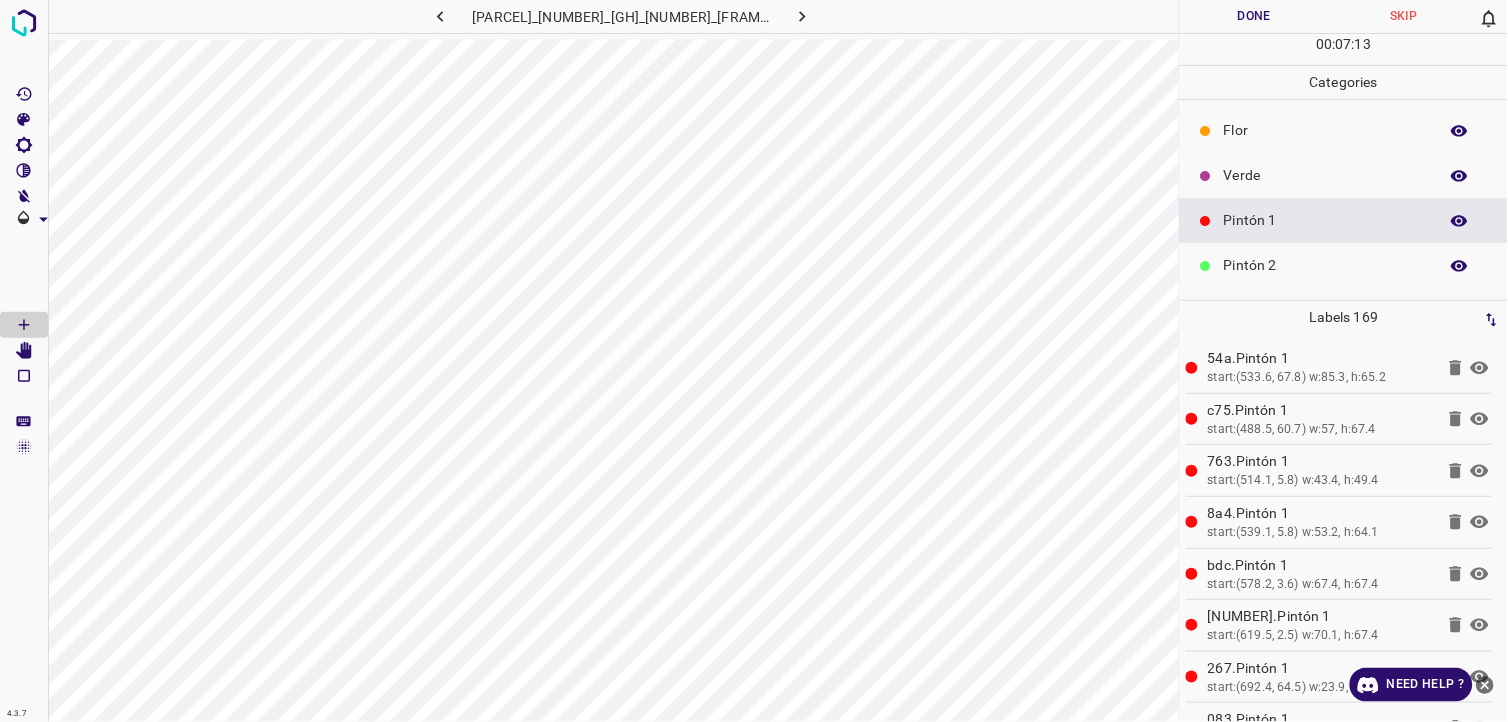 click on "Flor" at bounding box center [1326, 130] 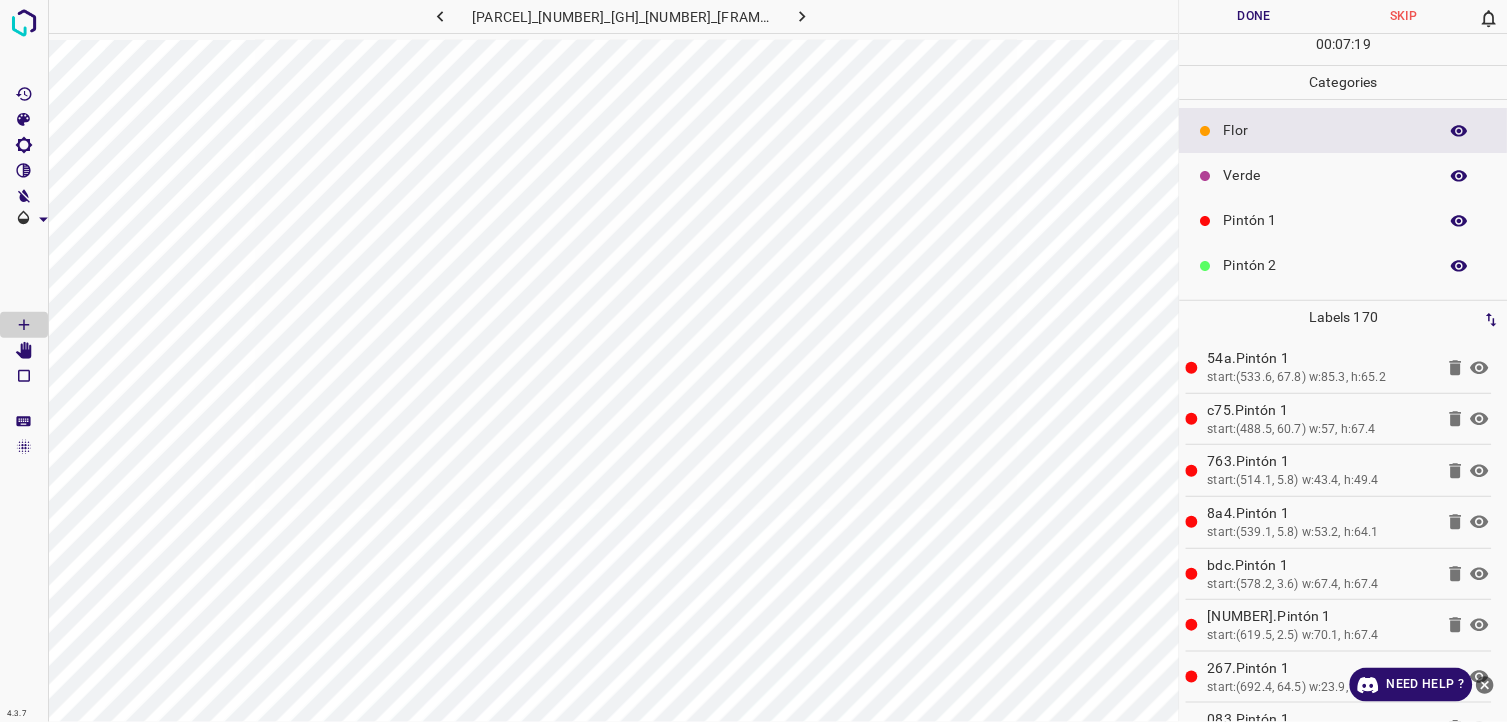 click on "Pintón 1" at bounding box center (1326, 220) 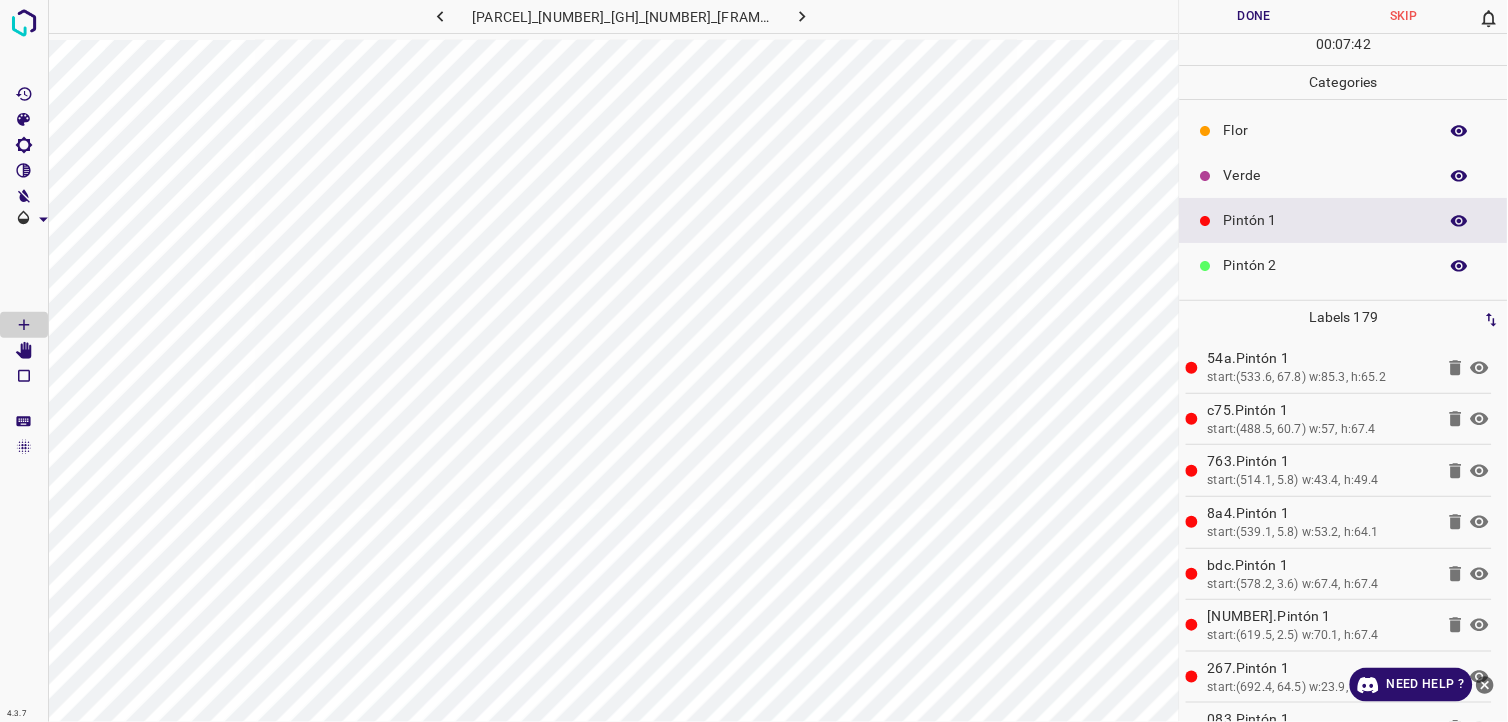 click on "Pintón 2" at bounding box center [1326, 265] 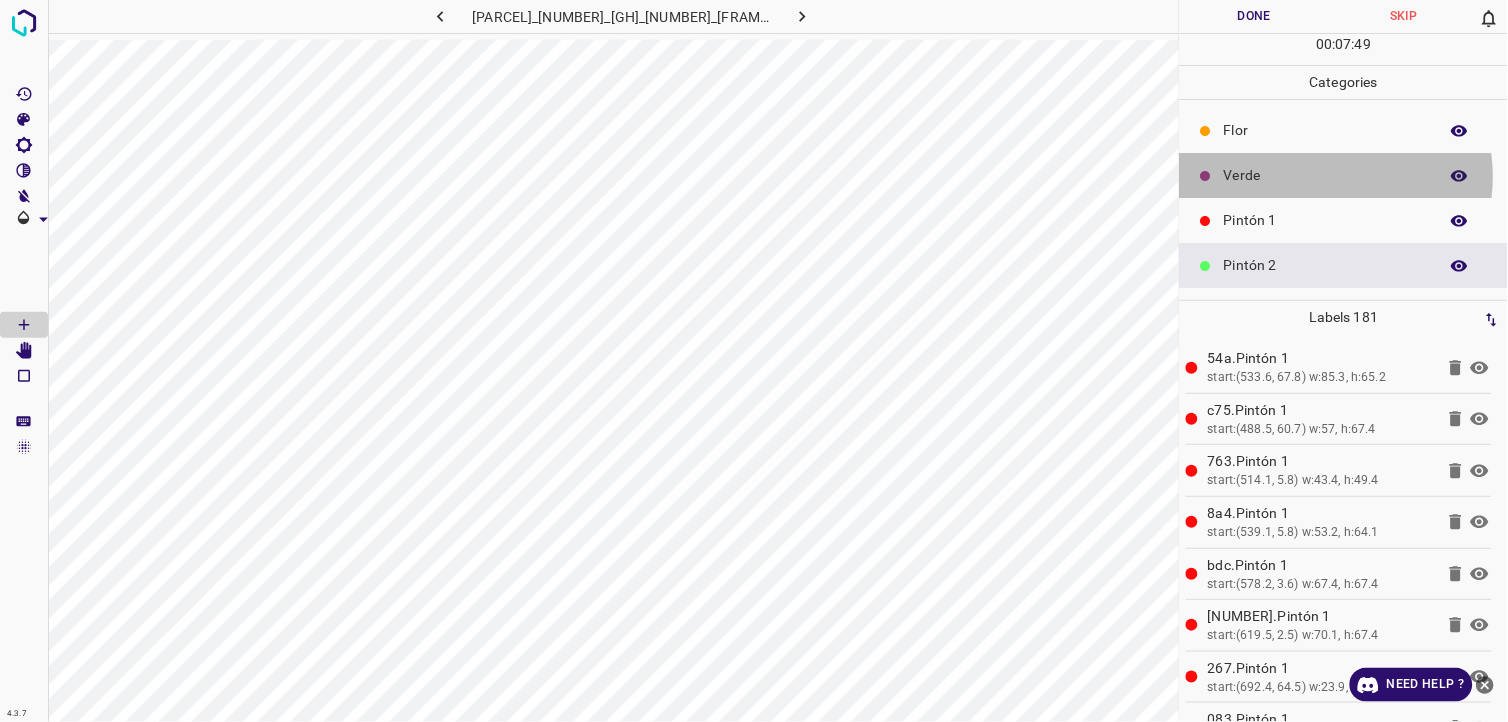 click on "Verde" at bounding box center (1326, 175) 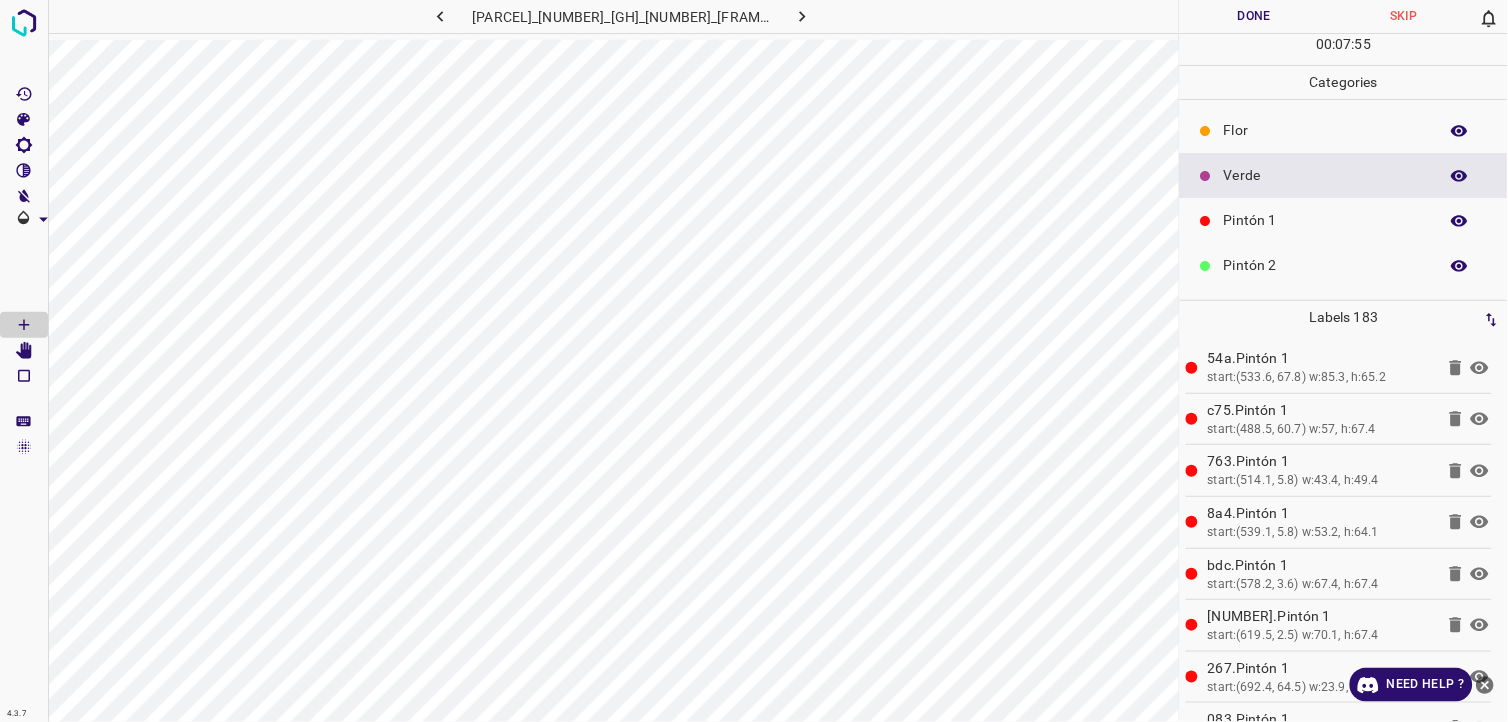 click 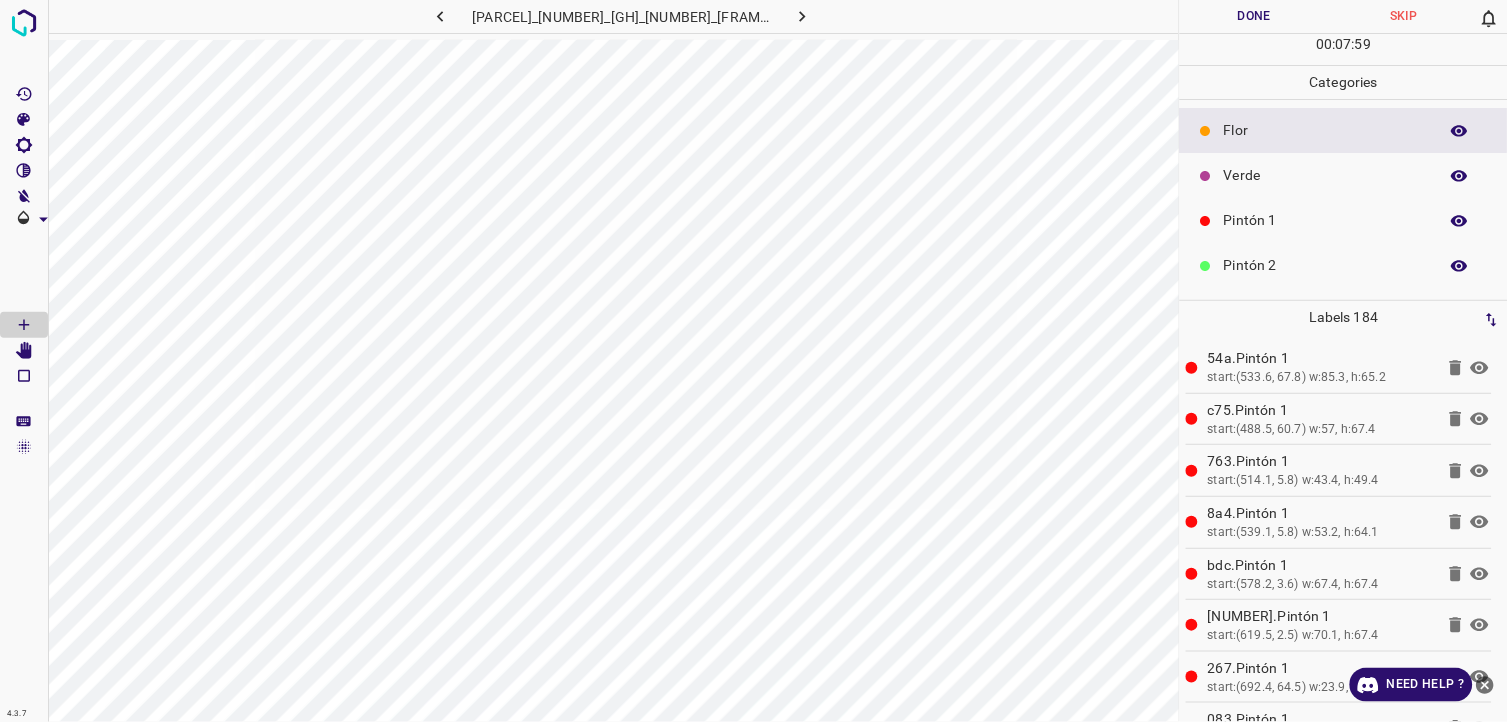 click on "Pintón 1" at bounding box center (1326, 220) 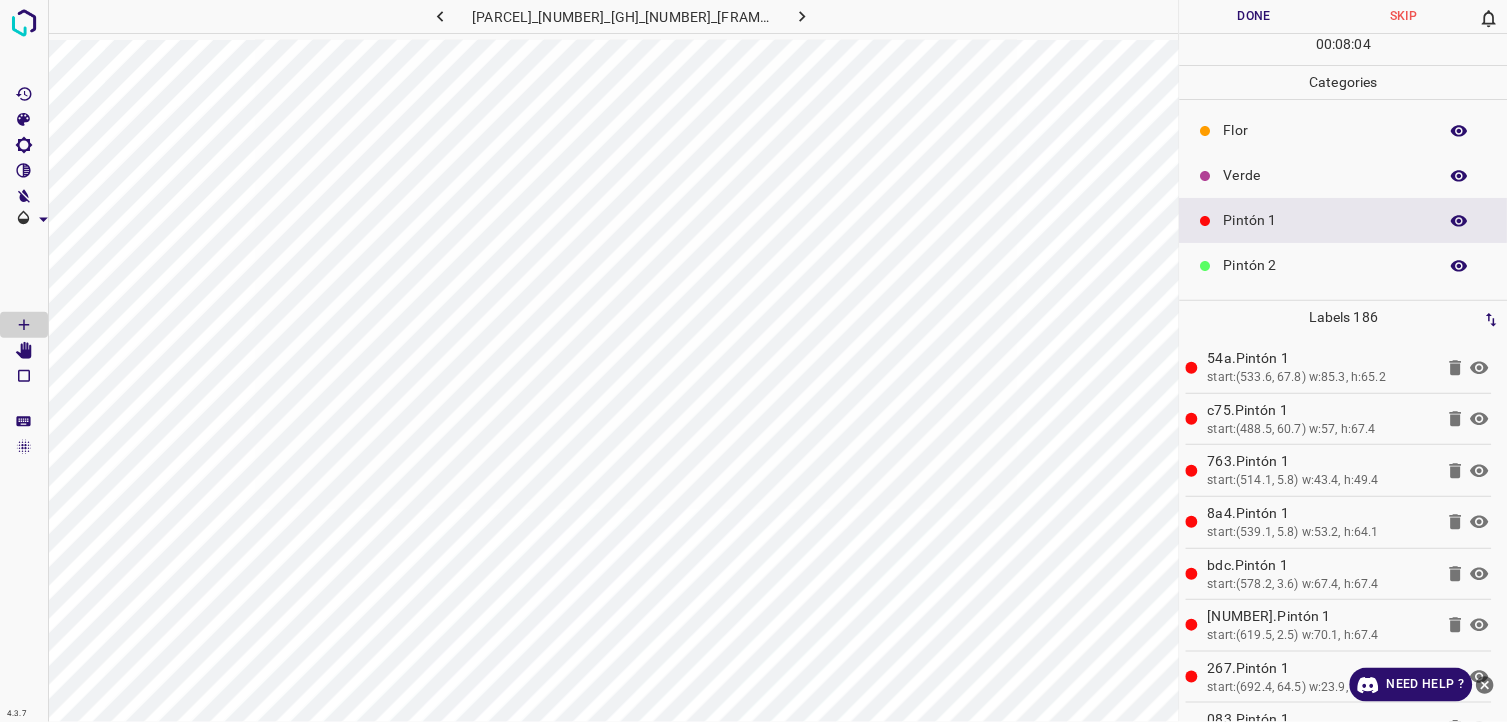click on "Flor" at bounding box center [1326, 130] 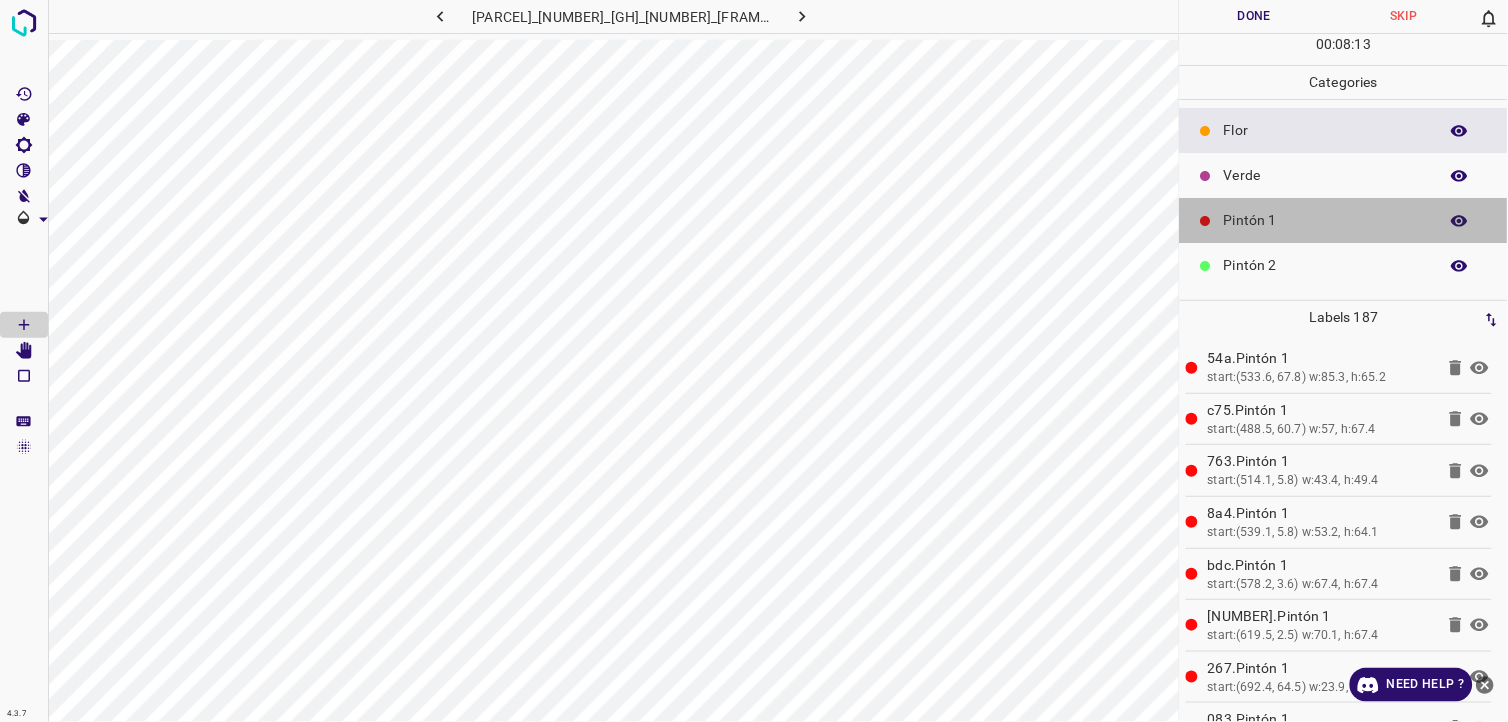 click on "Pintón 1" at bounding box center [1326, 220] 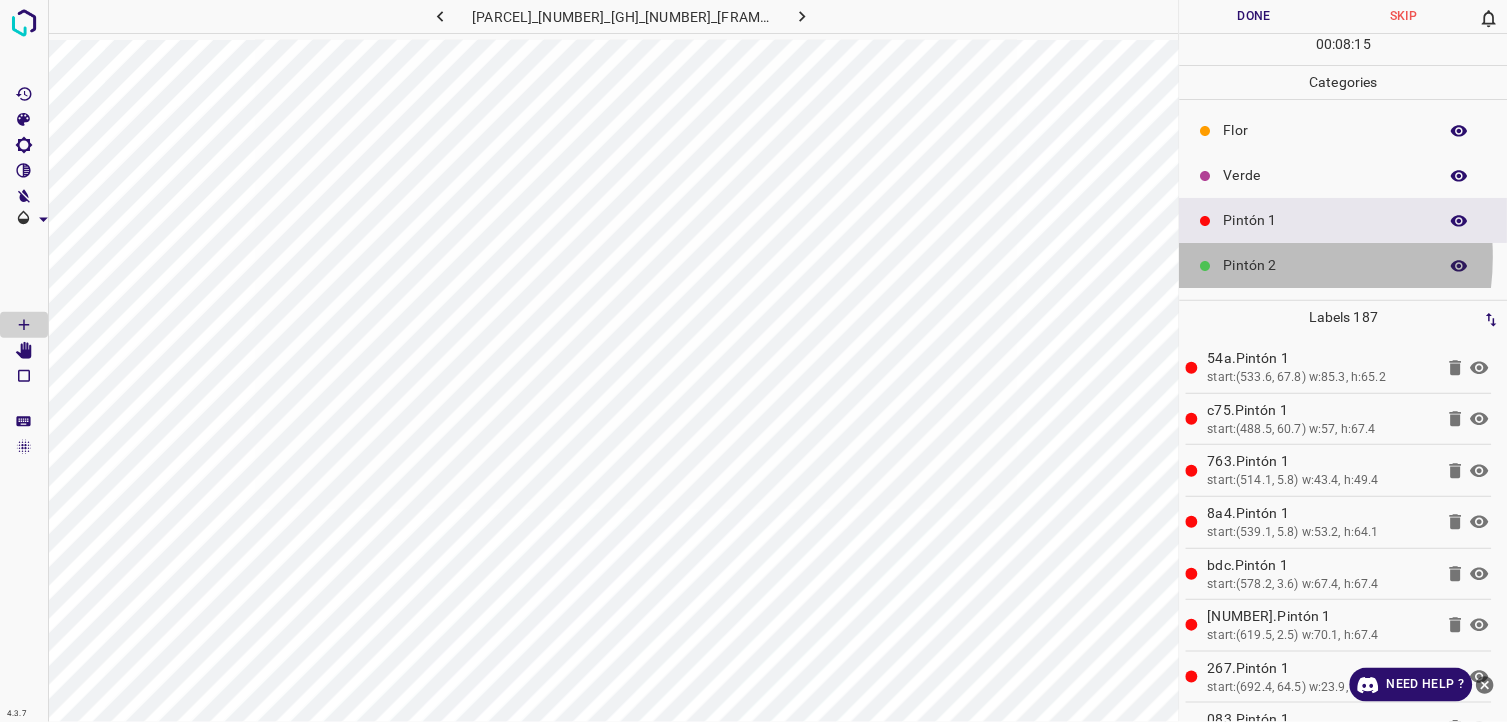 click on "Pintón 2" at bounding box center (1326, 265) 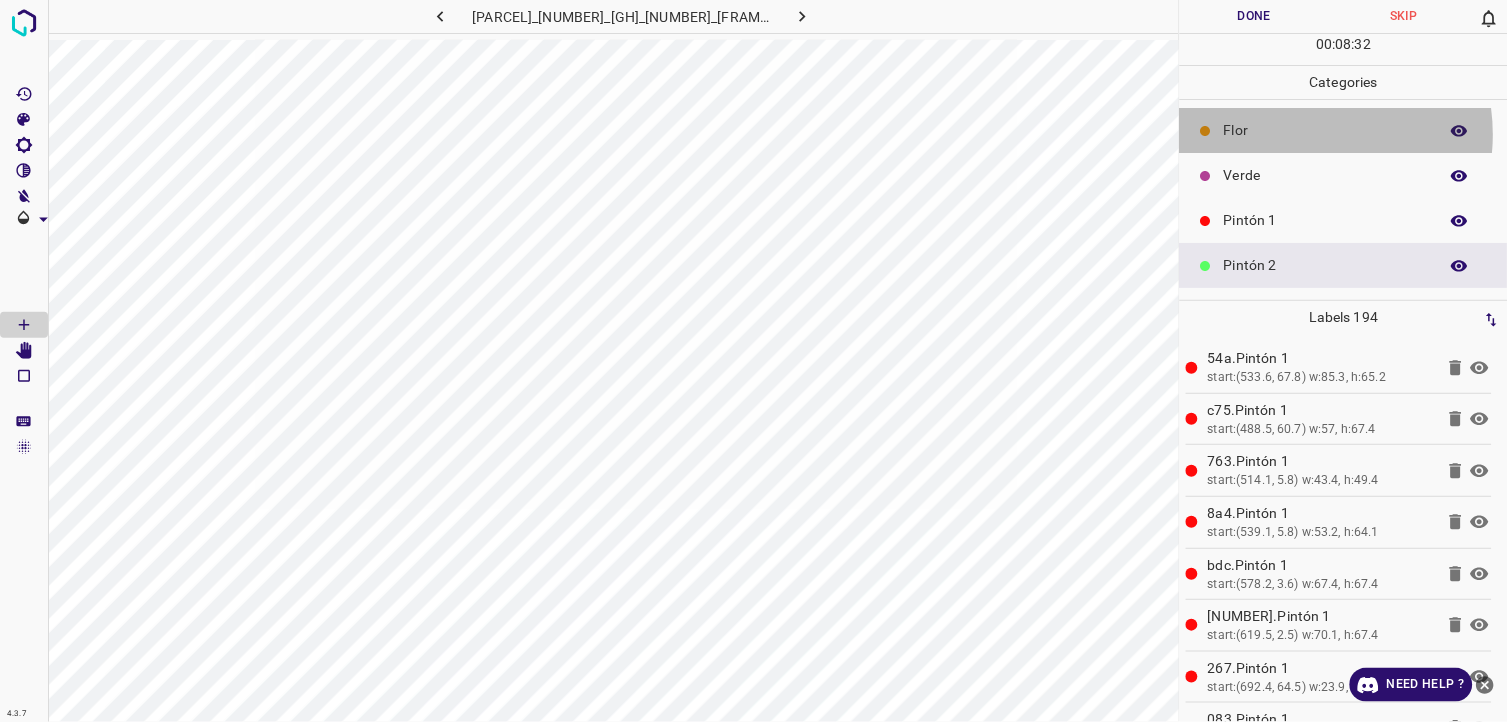 click on "Flor" at bounding box center [1326, 130] 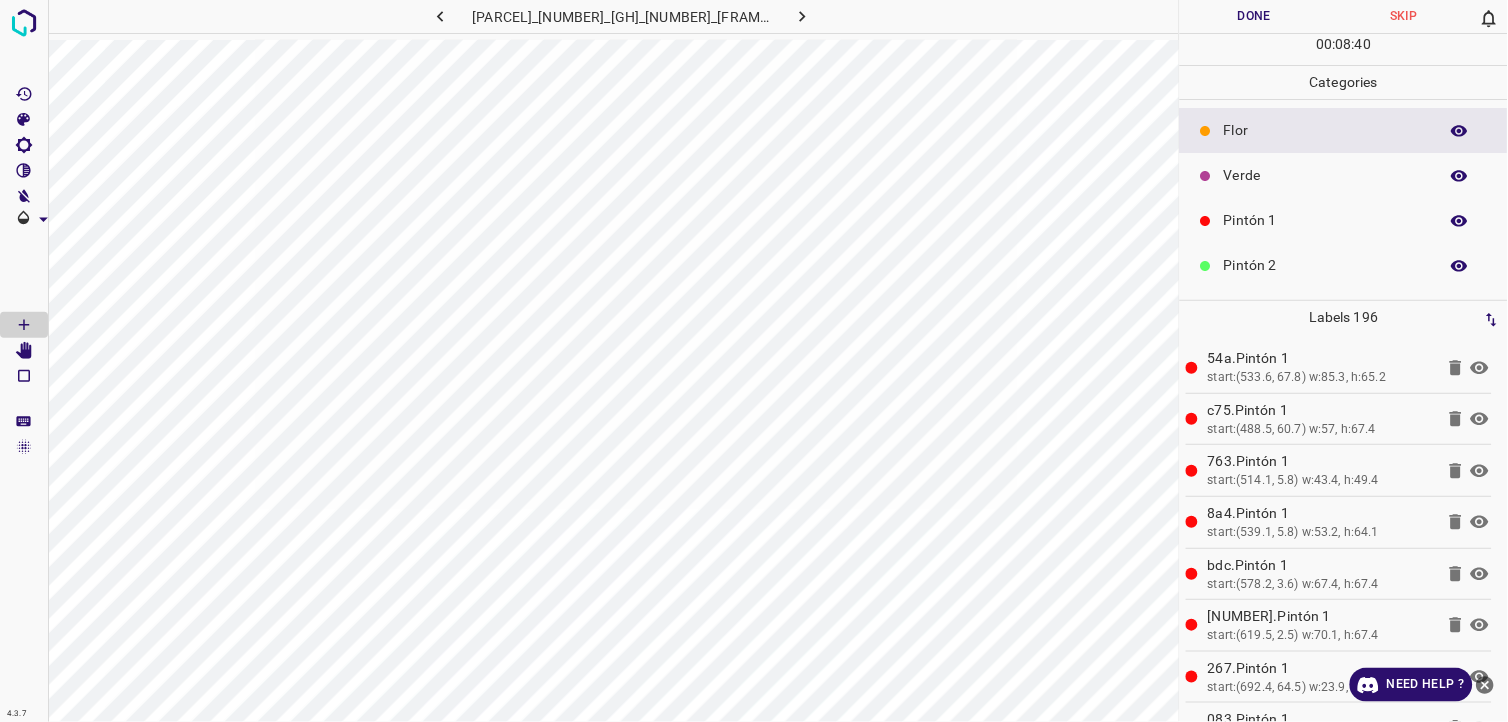 click on "Done" at bounding box center (1255, 16) 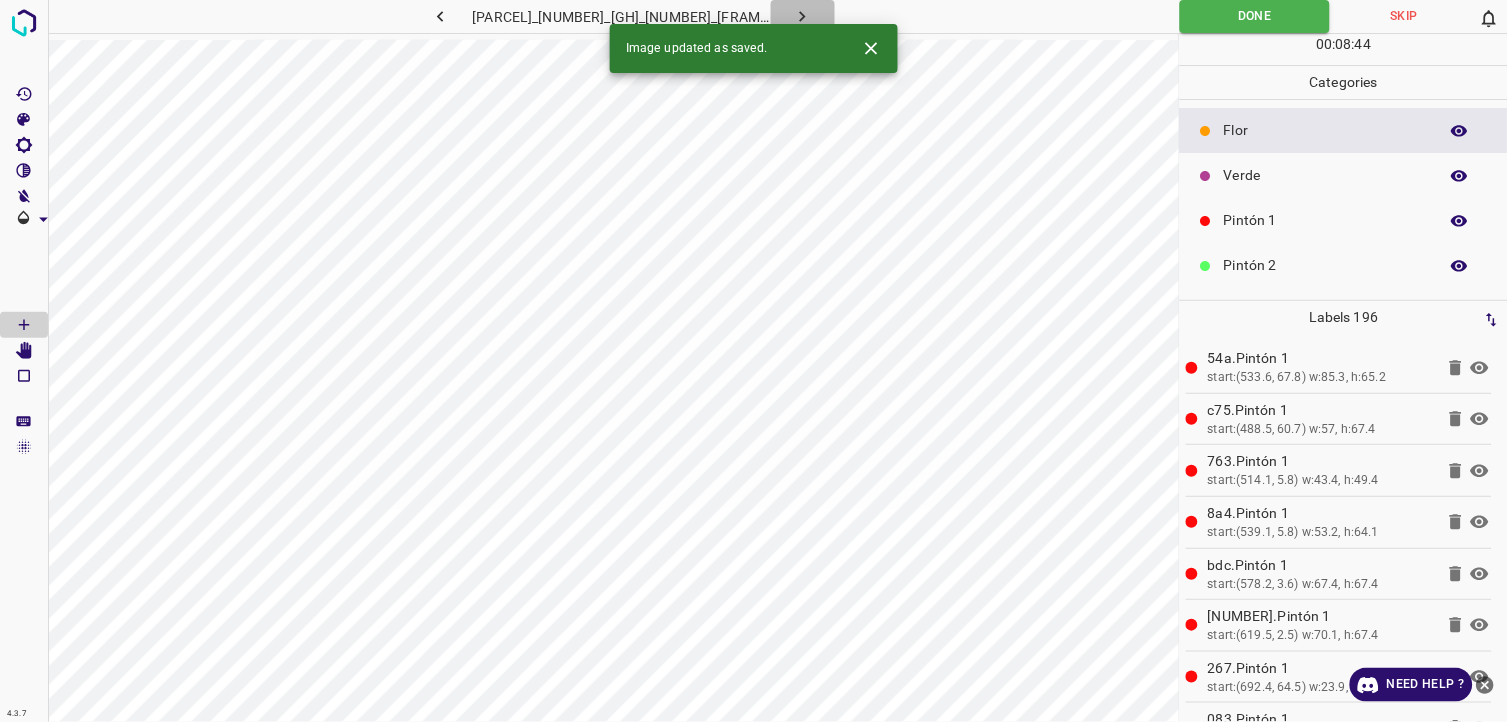 click 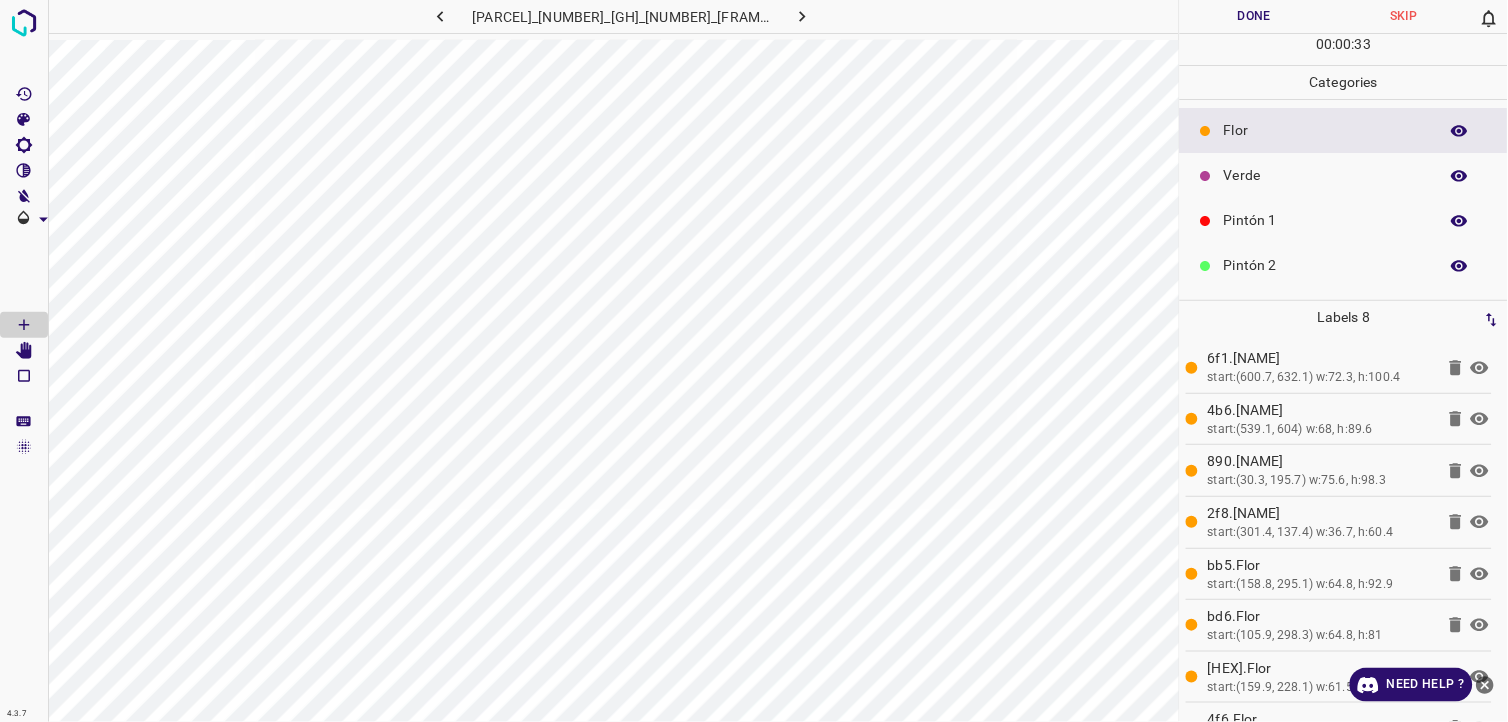 drag, startPoint x: 1290, startPoint y: 178, endPoint x: 1190, endPoint y: 190, distance: 100.71743 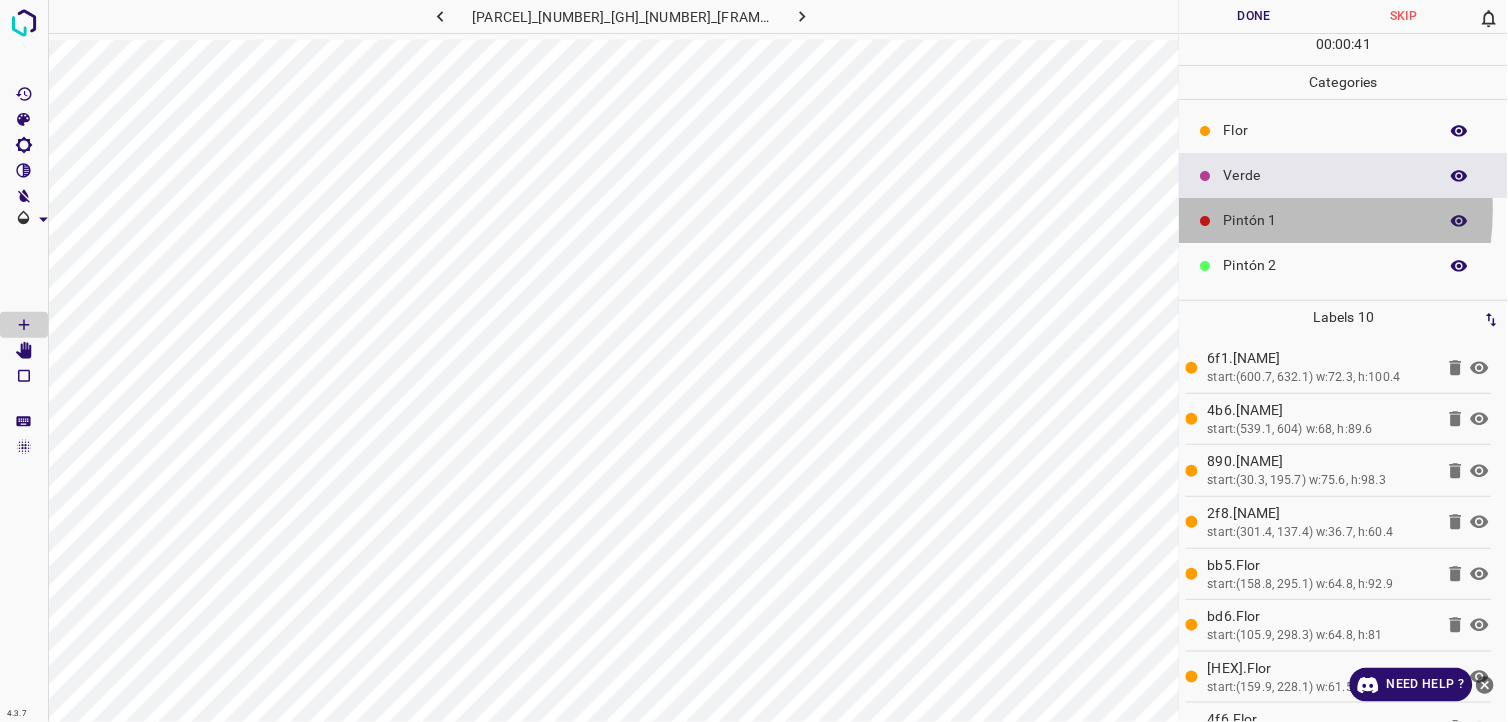 click on "Pintón 1" at bounding box center [1326, 220] 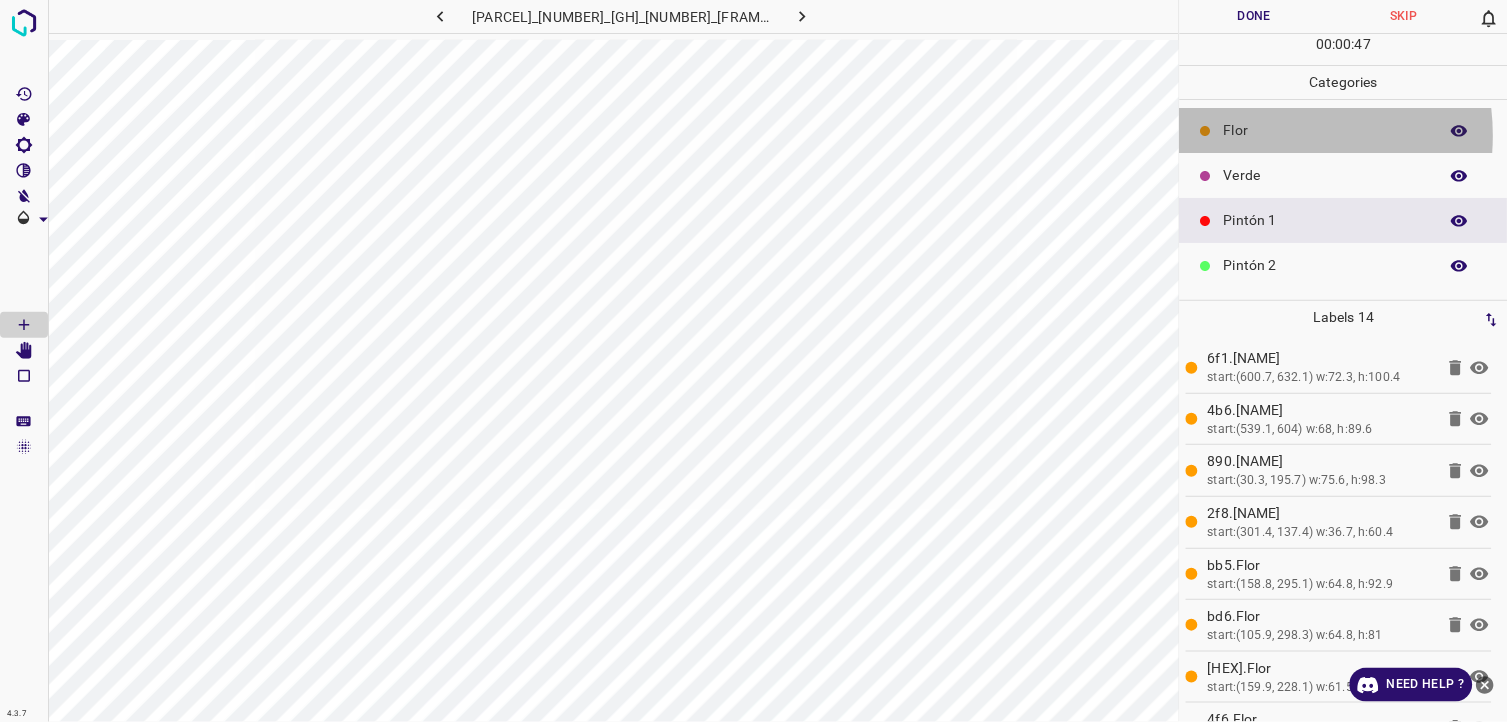 click on "Flor" at bounding box center [1326, 130] 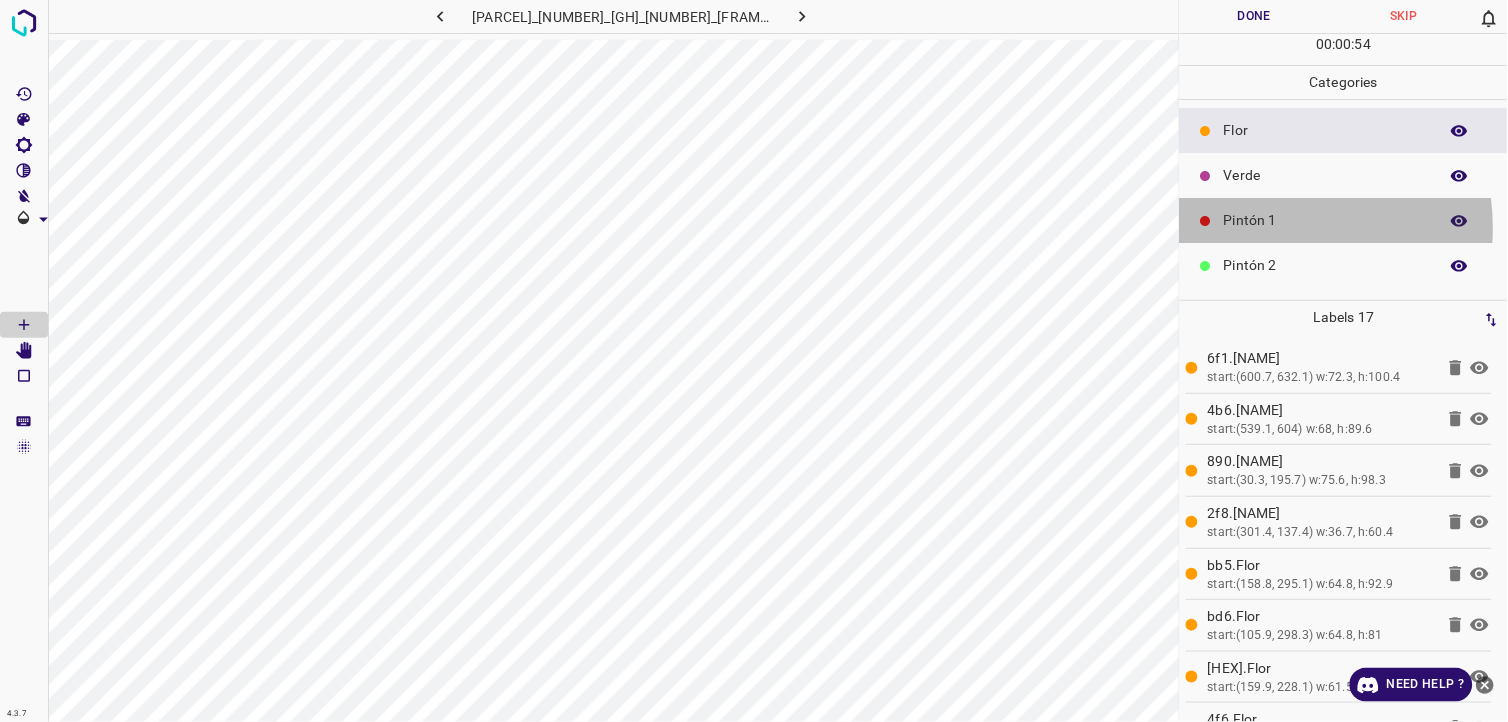 click on "Pintón 1" at bounding box center (1326, 220) 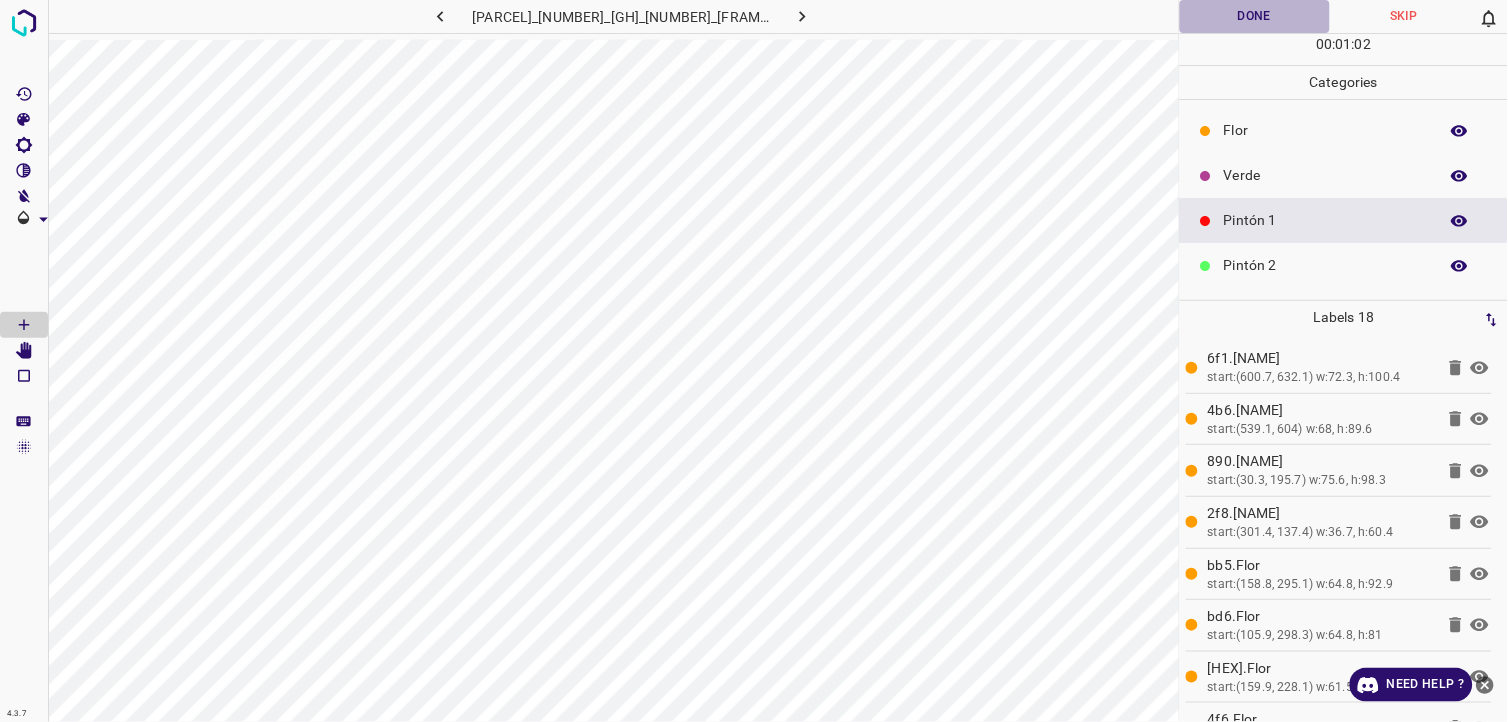 click on "Done" at bounding box center [1255, 16] 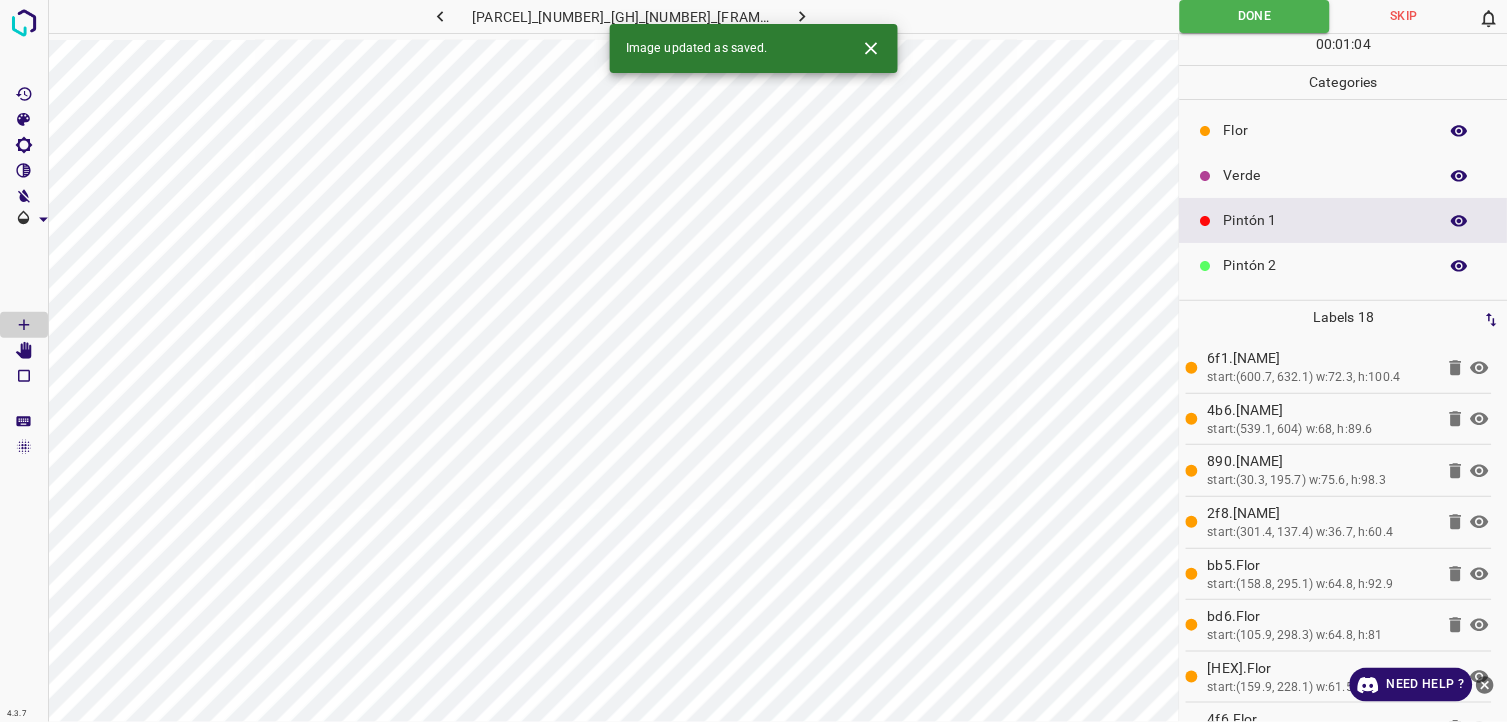 click on "Image updated as saved." at bounding box center [754, 48] 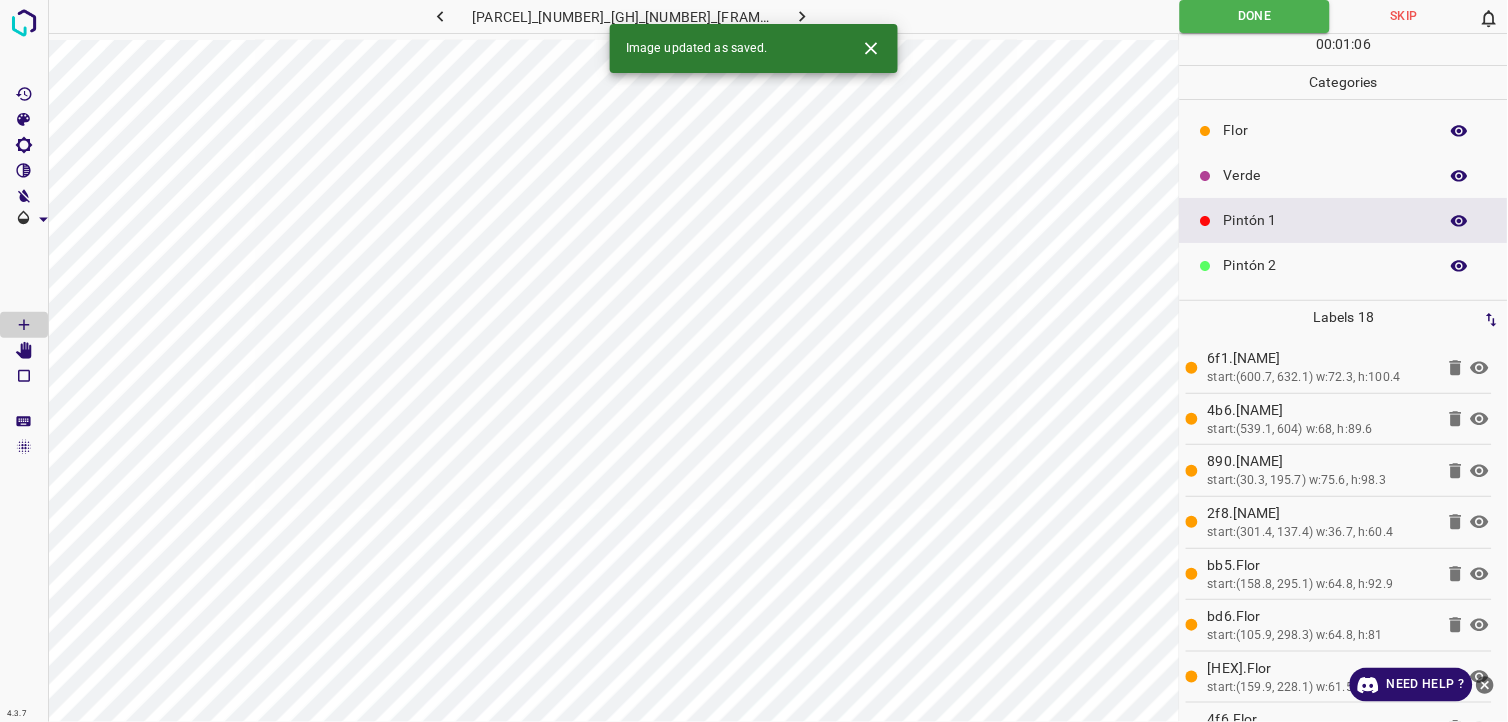 click 